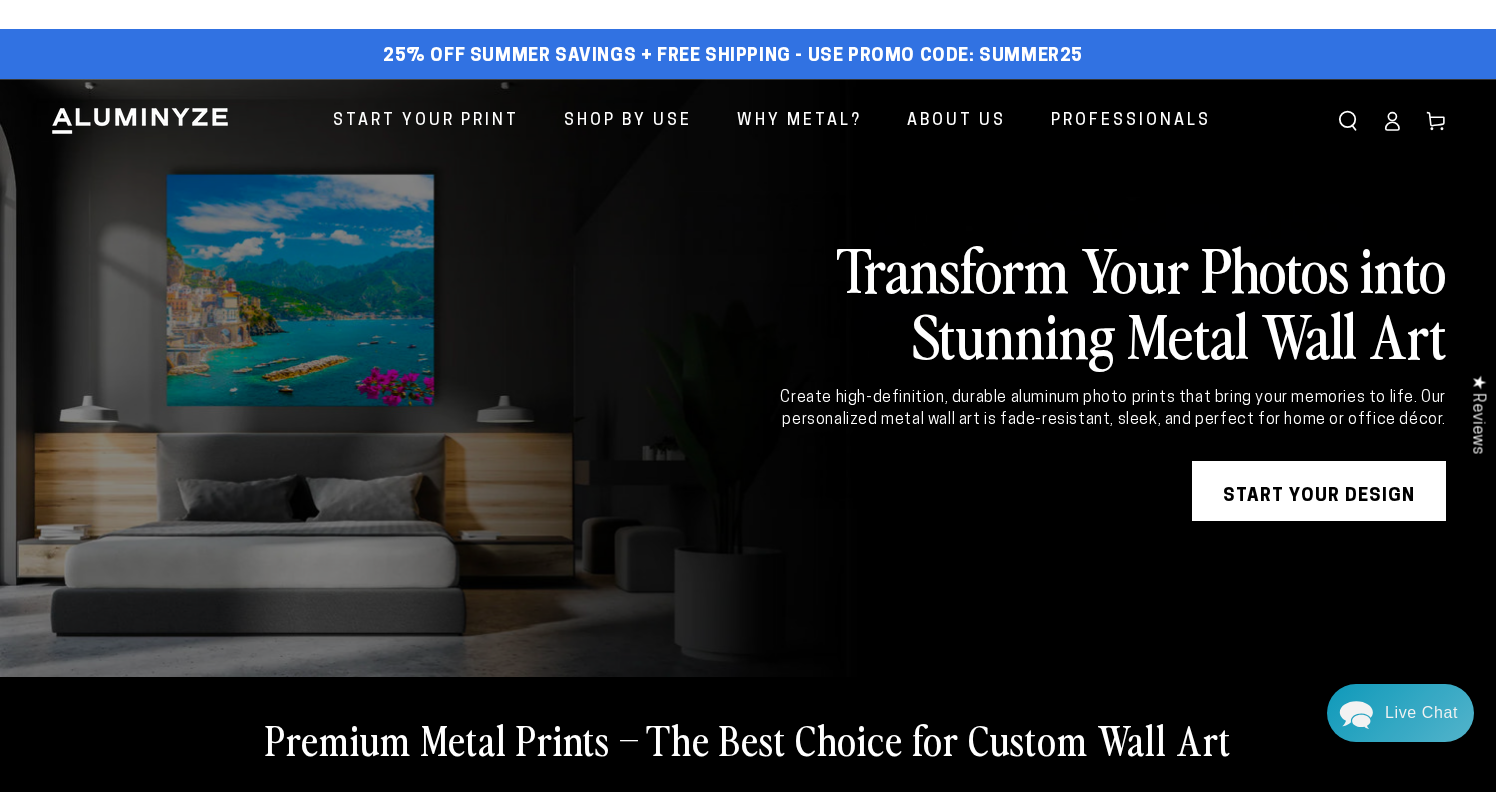 scroll, scrollTop: 0, scrollLeft: 0, axis: both 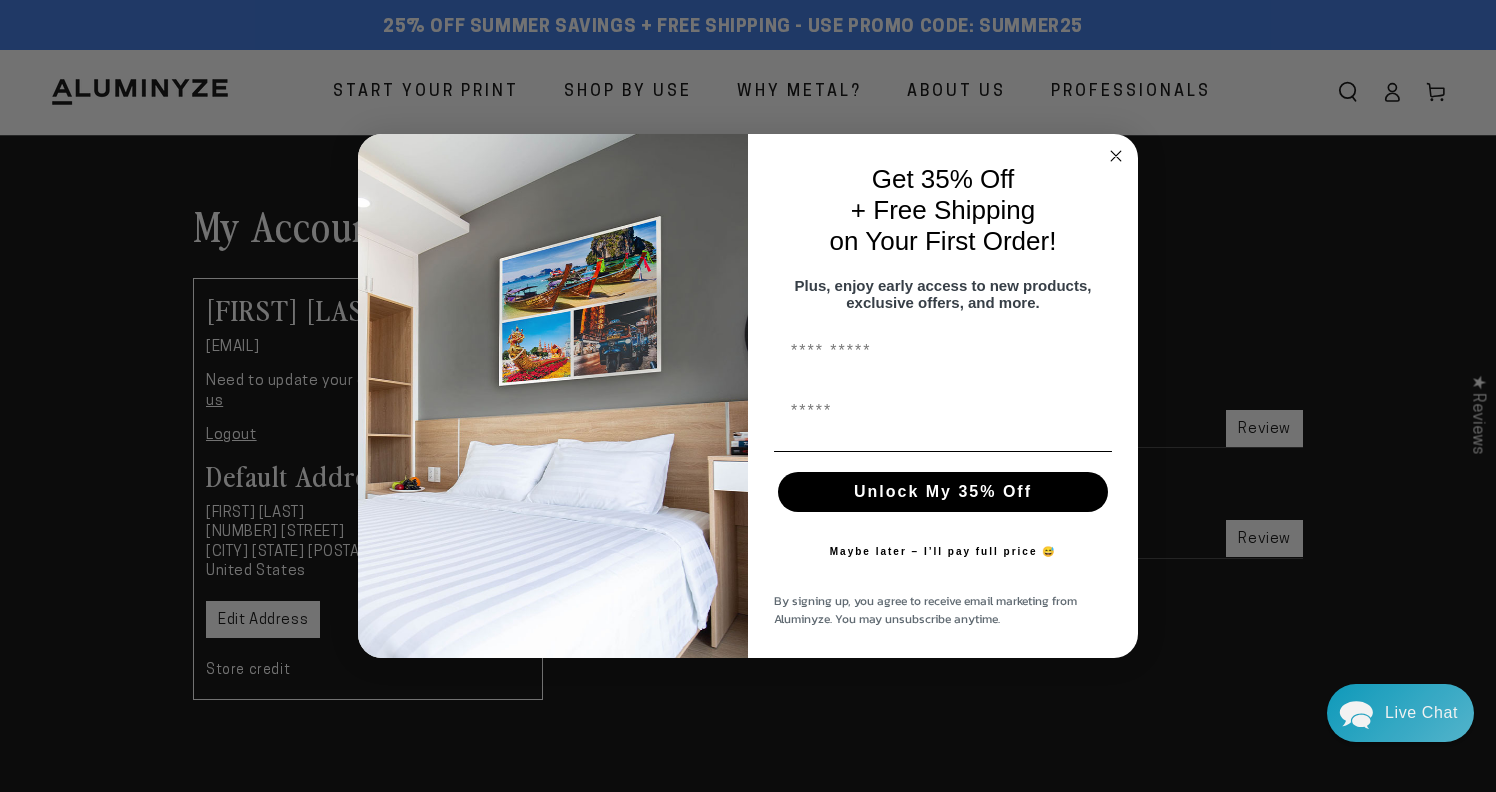 click 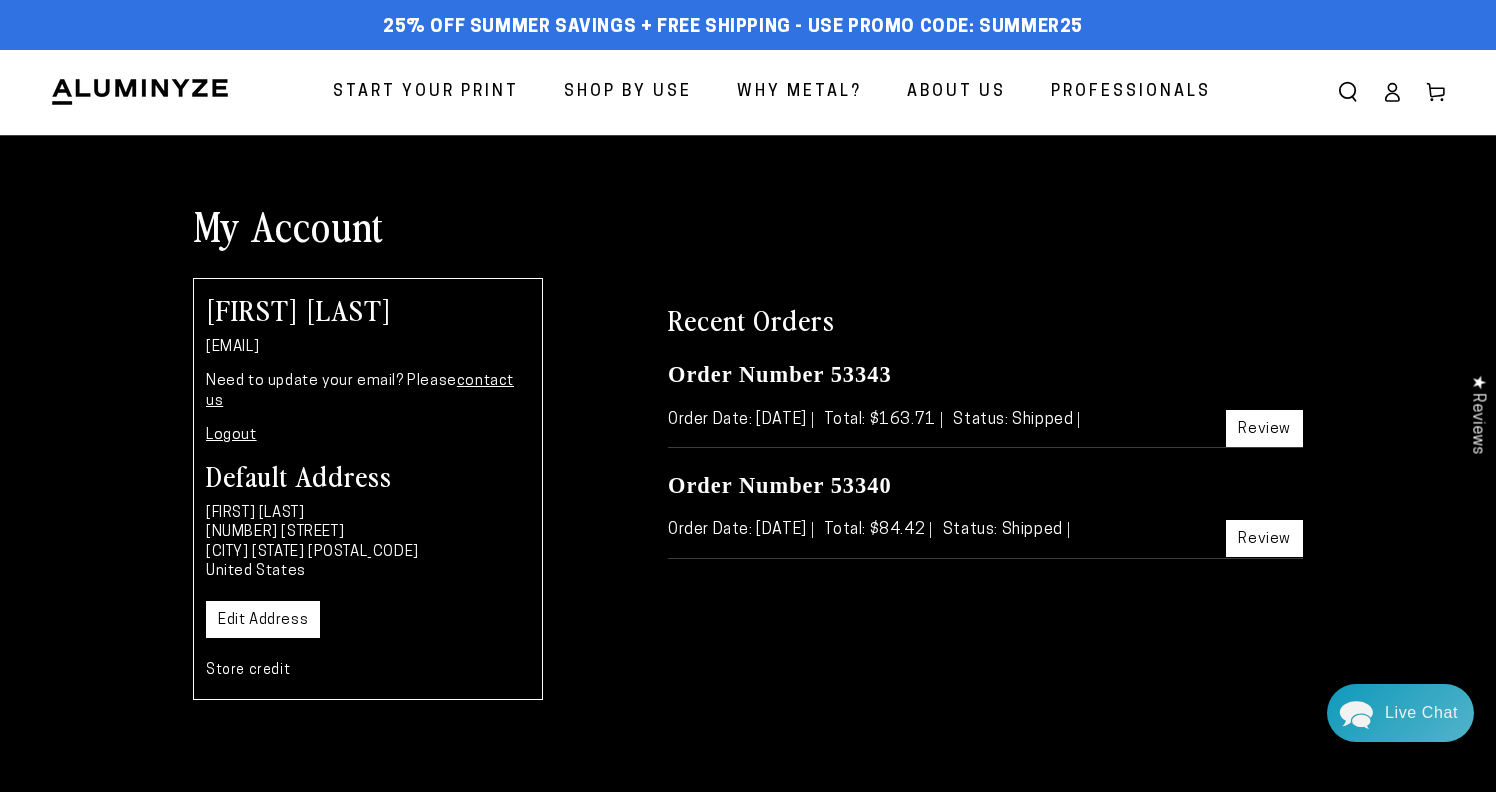 scroll, scrollTop: 10, scrollLeft: 0, axis: vertical 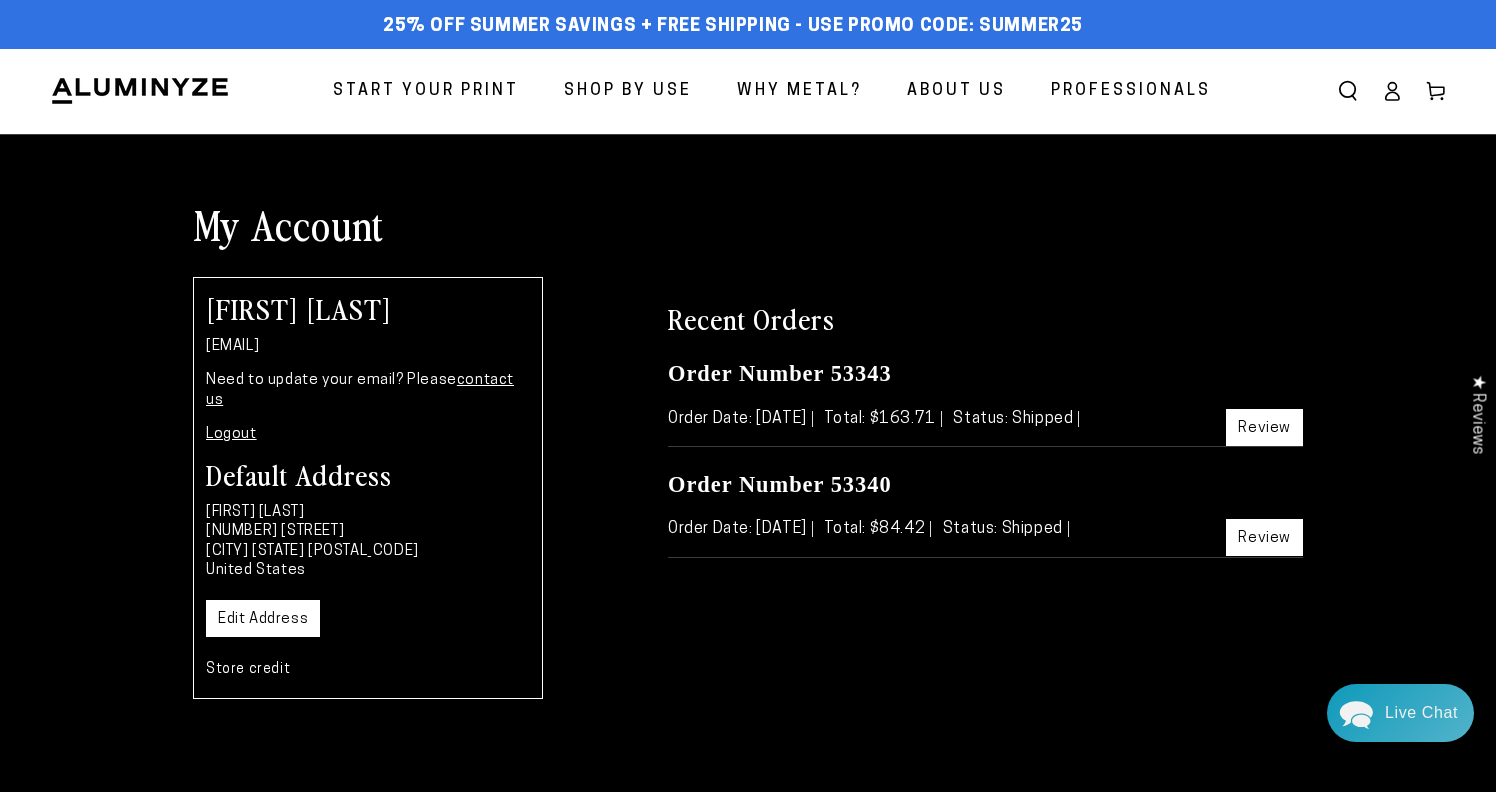 click 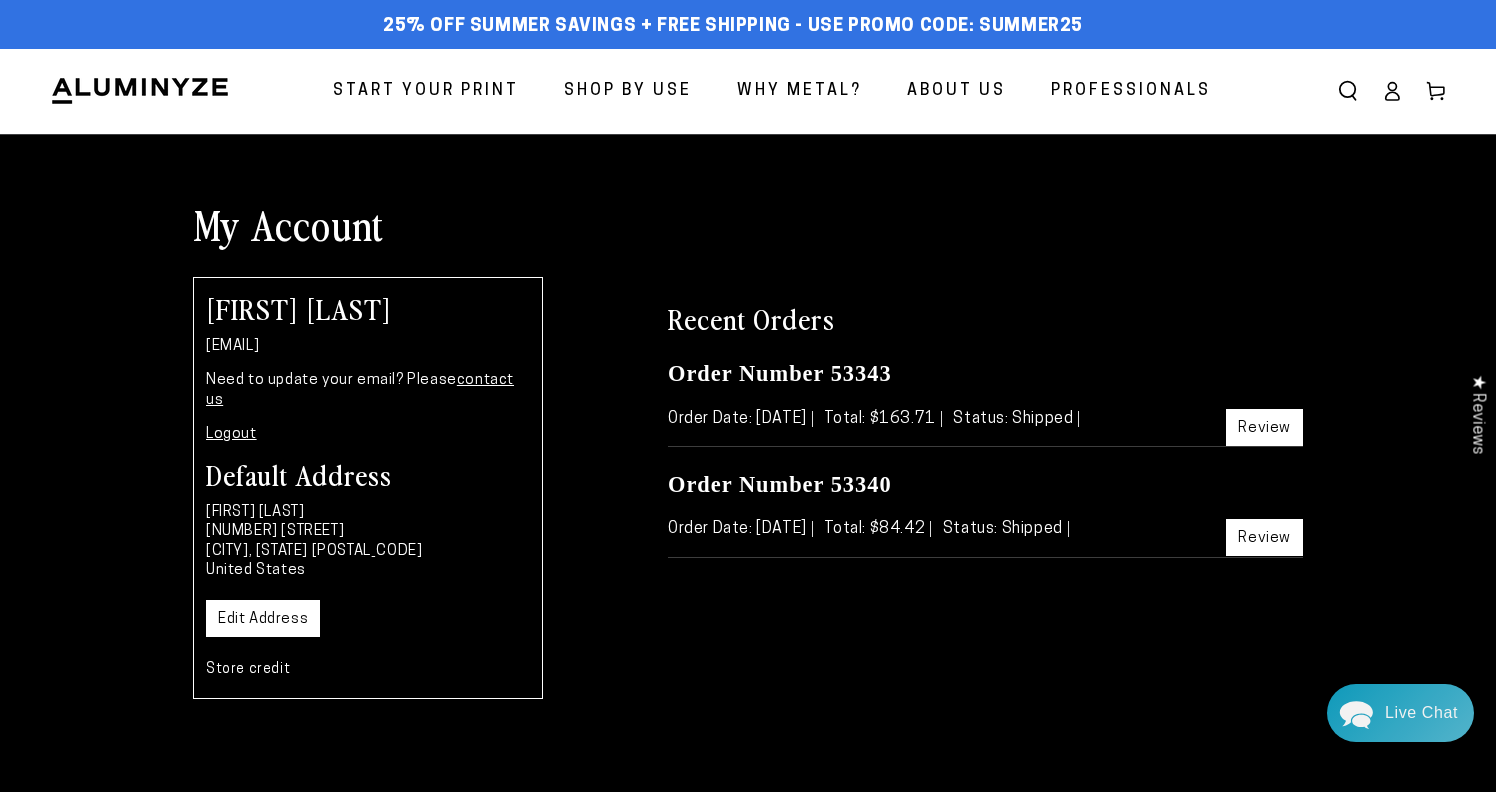 scroll, scrollTop: 2, scrollLeft: 0, axis: vertical 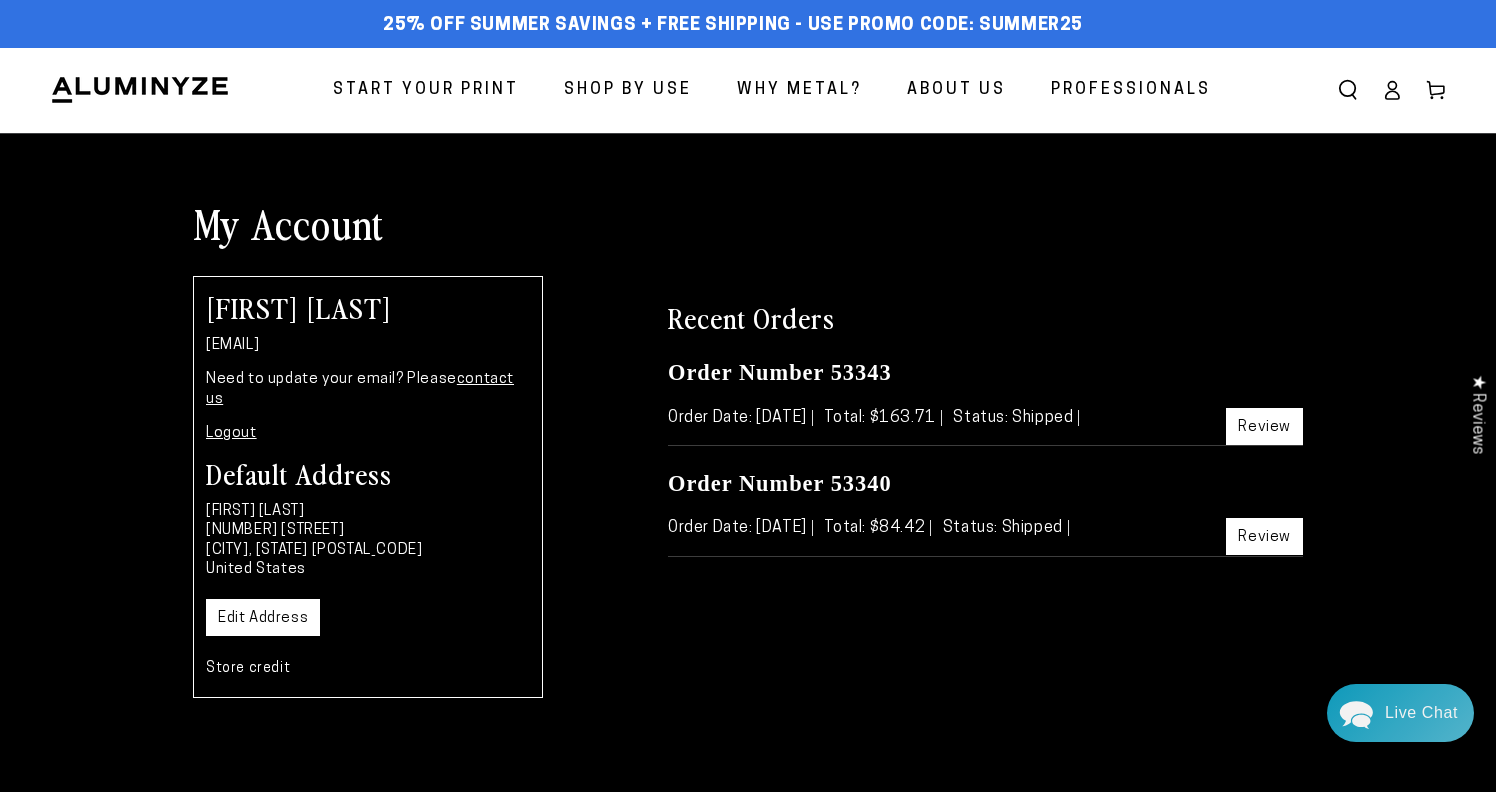 click on "Start Your Print" at bounding box center [426, 90] 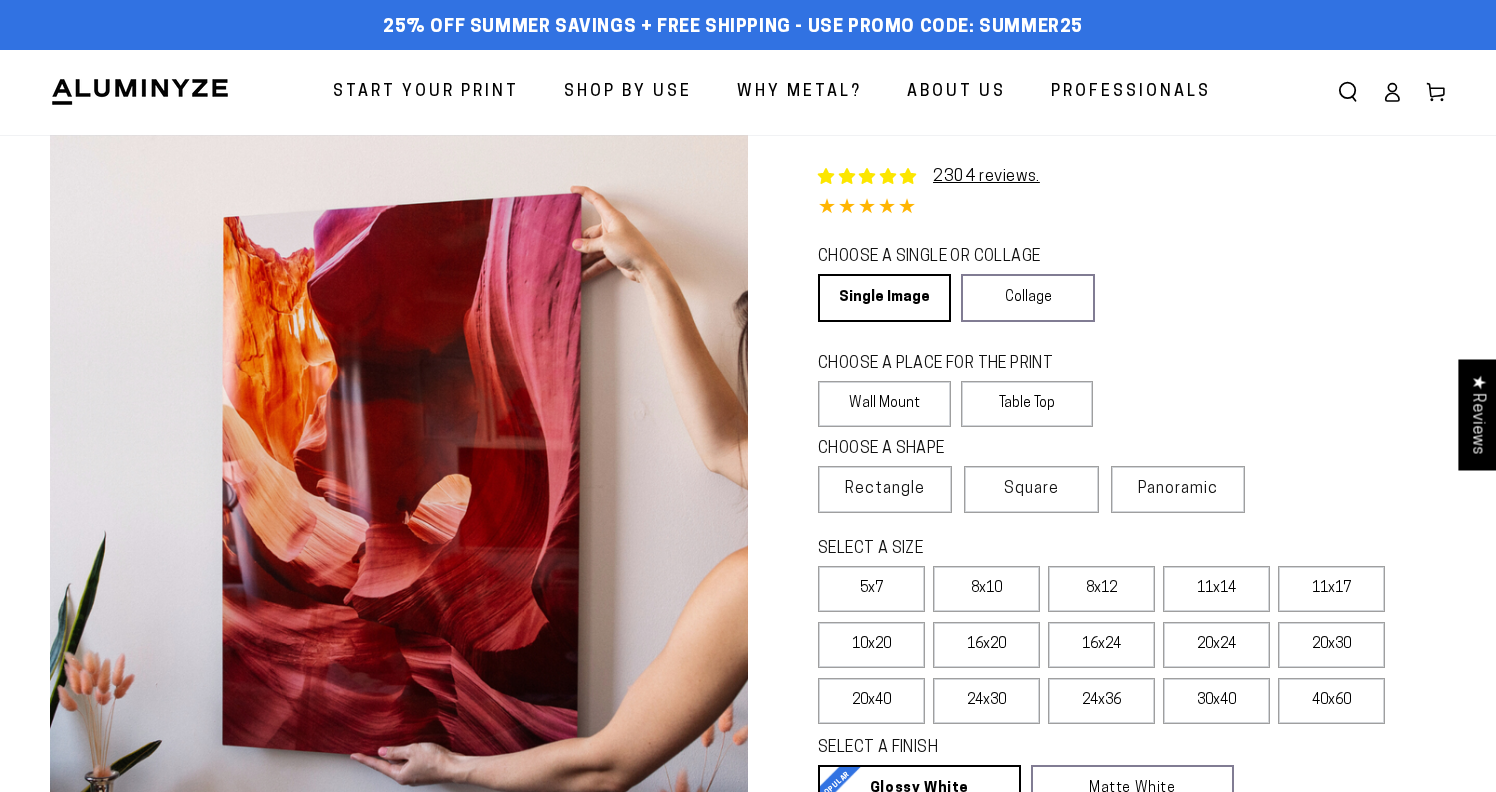 select on "**********" 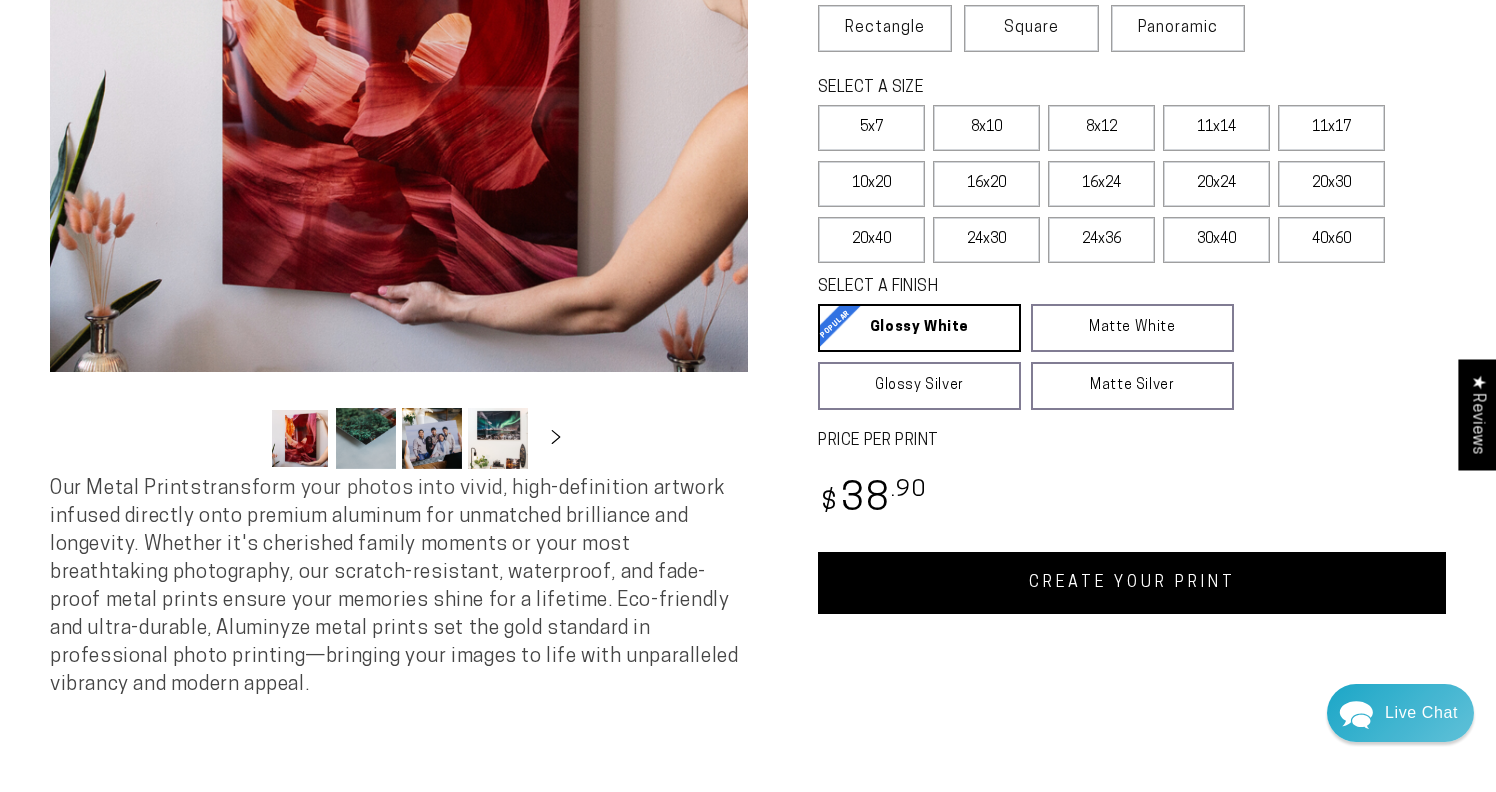 scroll, scrollTop: 505, scrollLeft: 0, axis: vertical 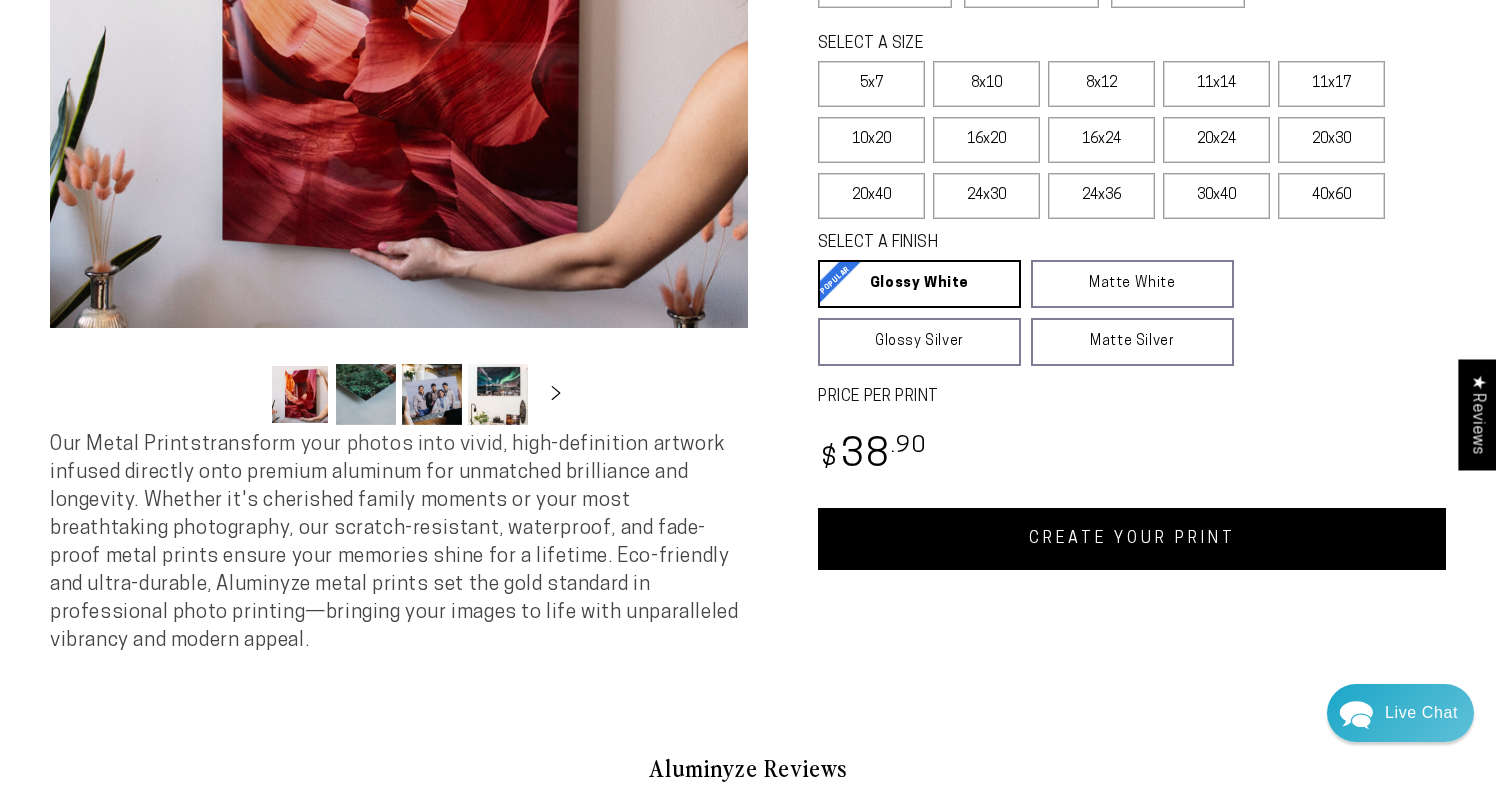 click on "CREATE YOUR PRINT" at bounding box center [1132, 539] 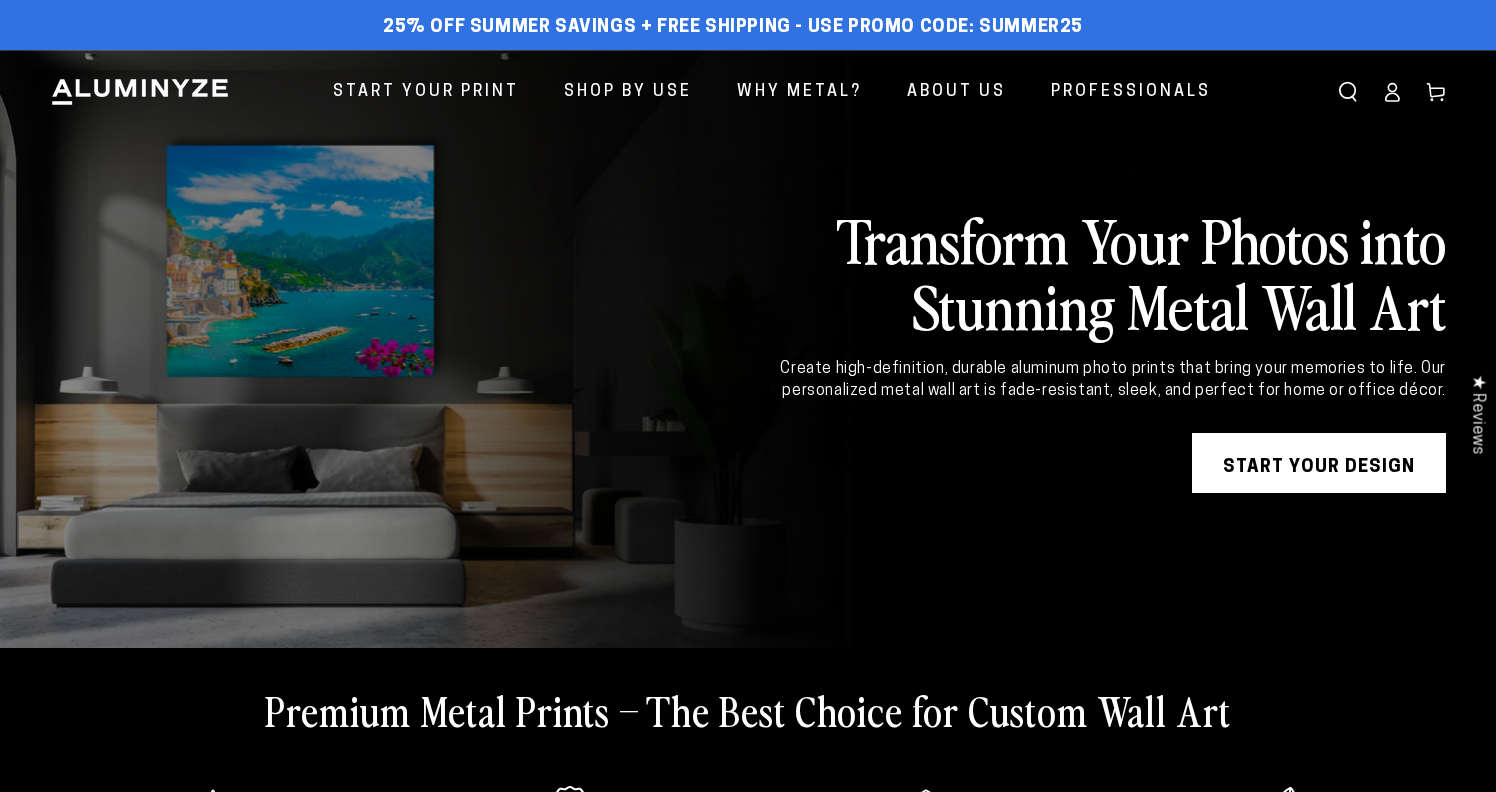 scroll, scrollTop: 0, scrollLeft: 0, axis: both 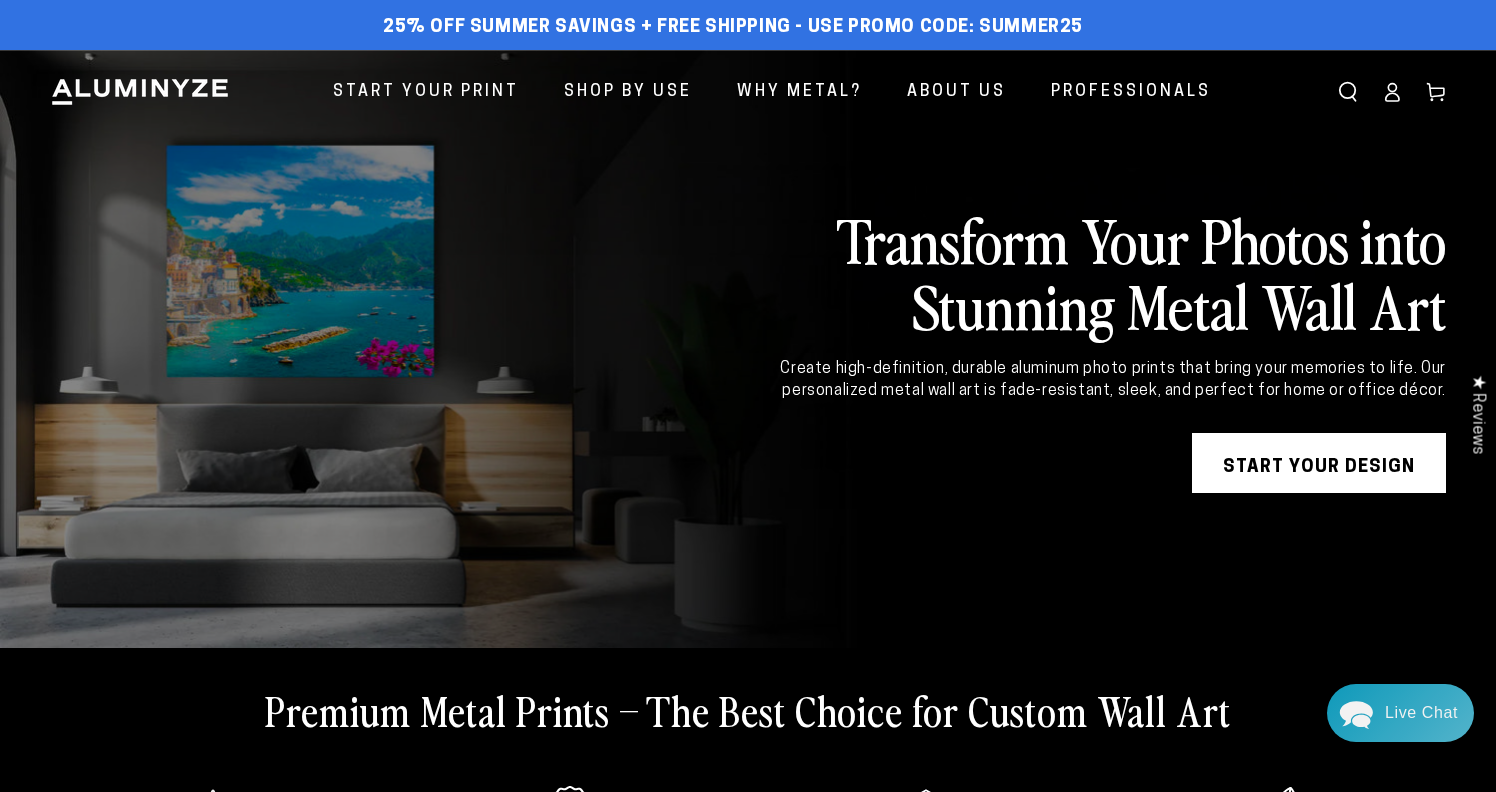 click 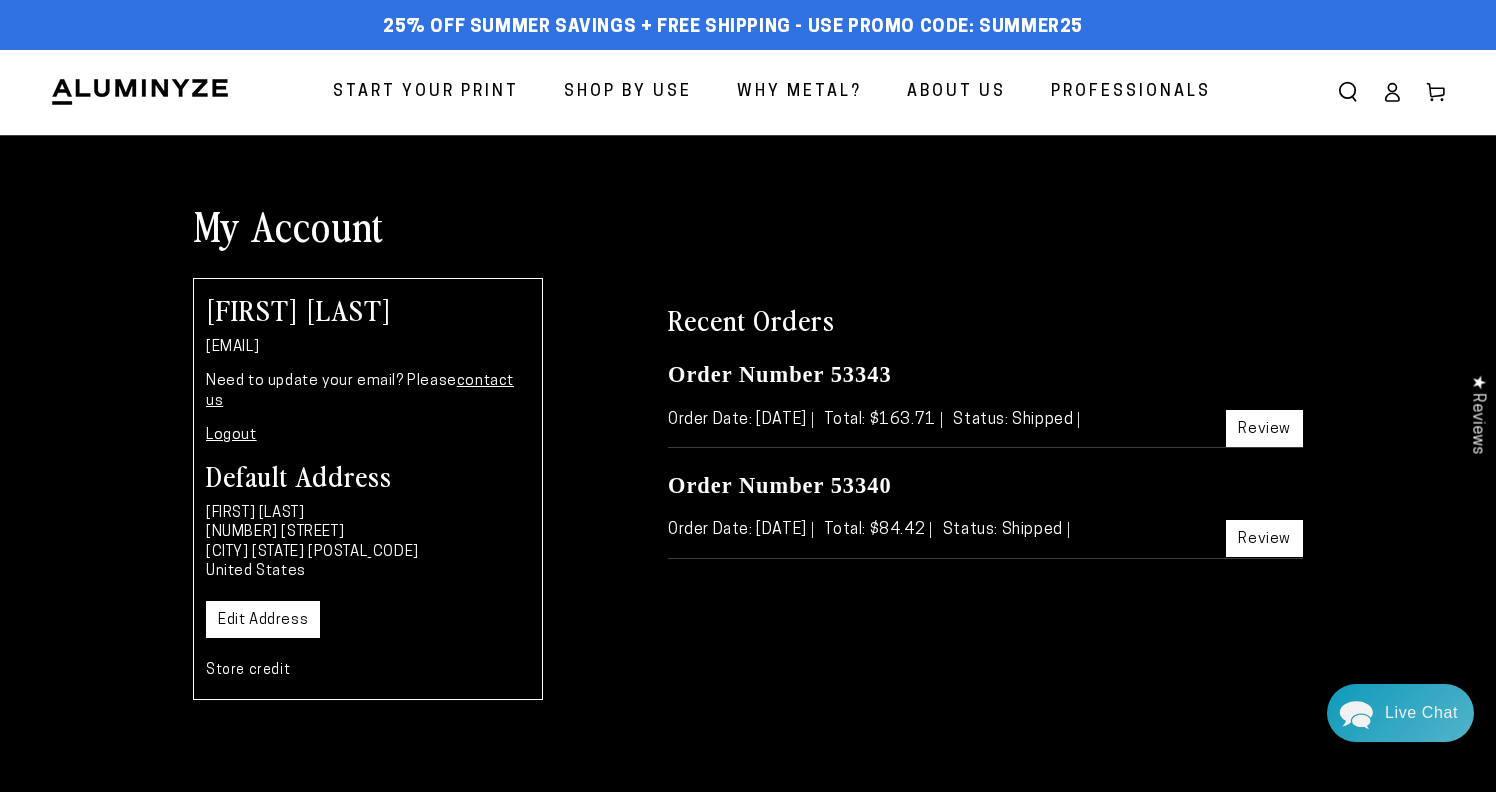 scroll, scrollTop: 0, scrollLeft: 0, axis: both 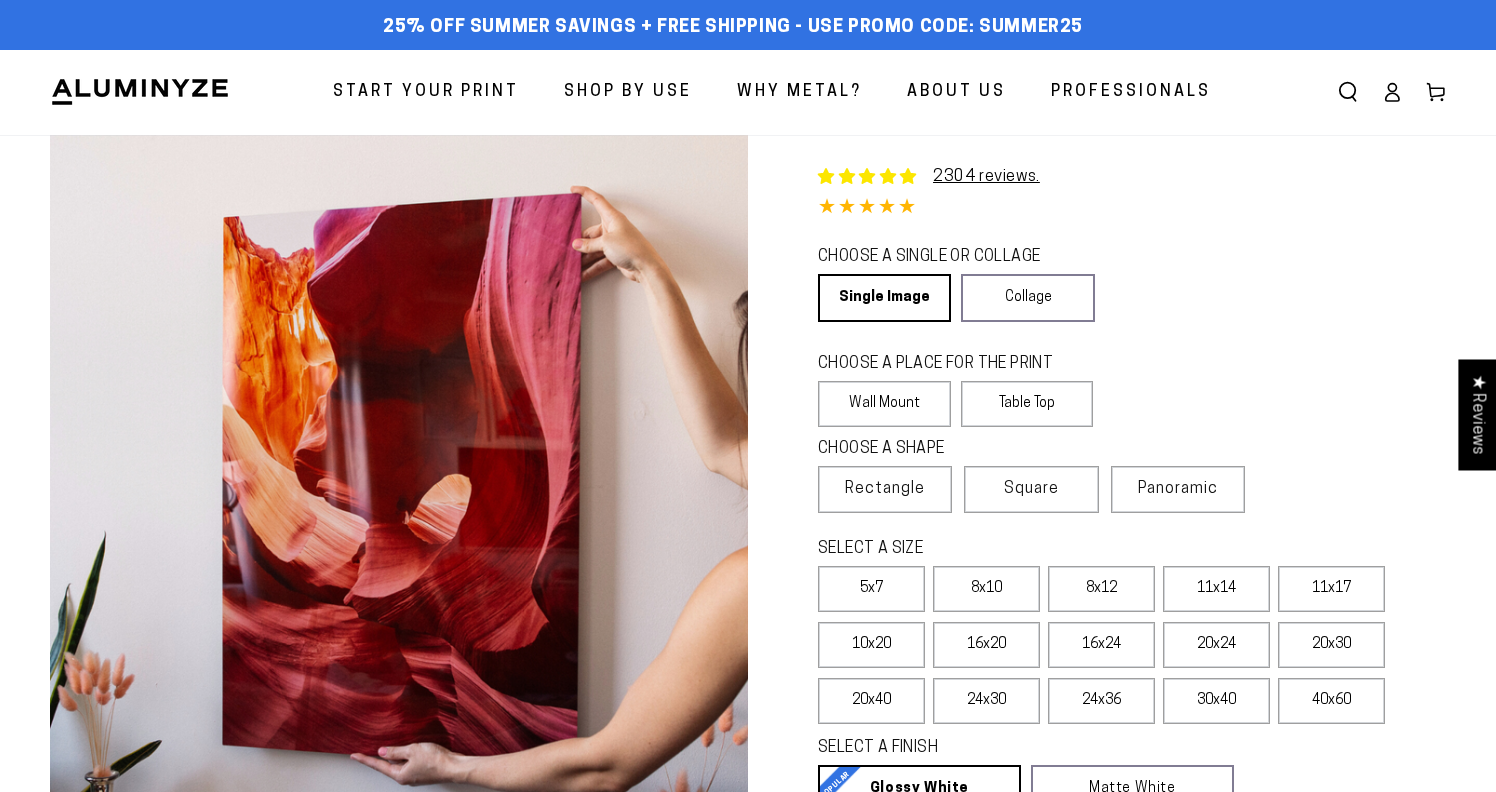 select on "**********" 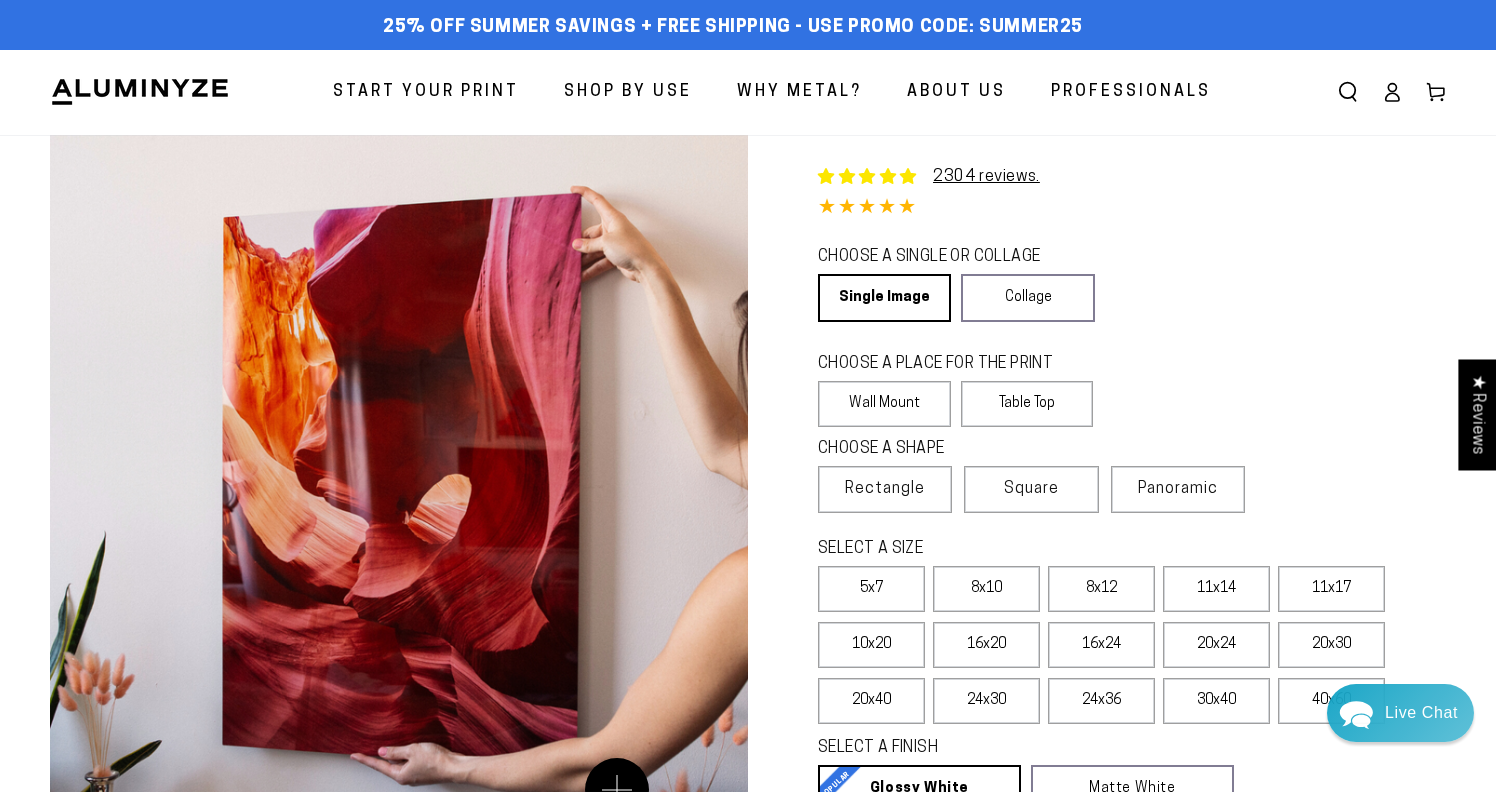 scroll, scrollTop: 0, scrollLeft: 0, axis: both 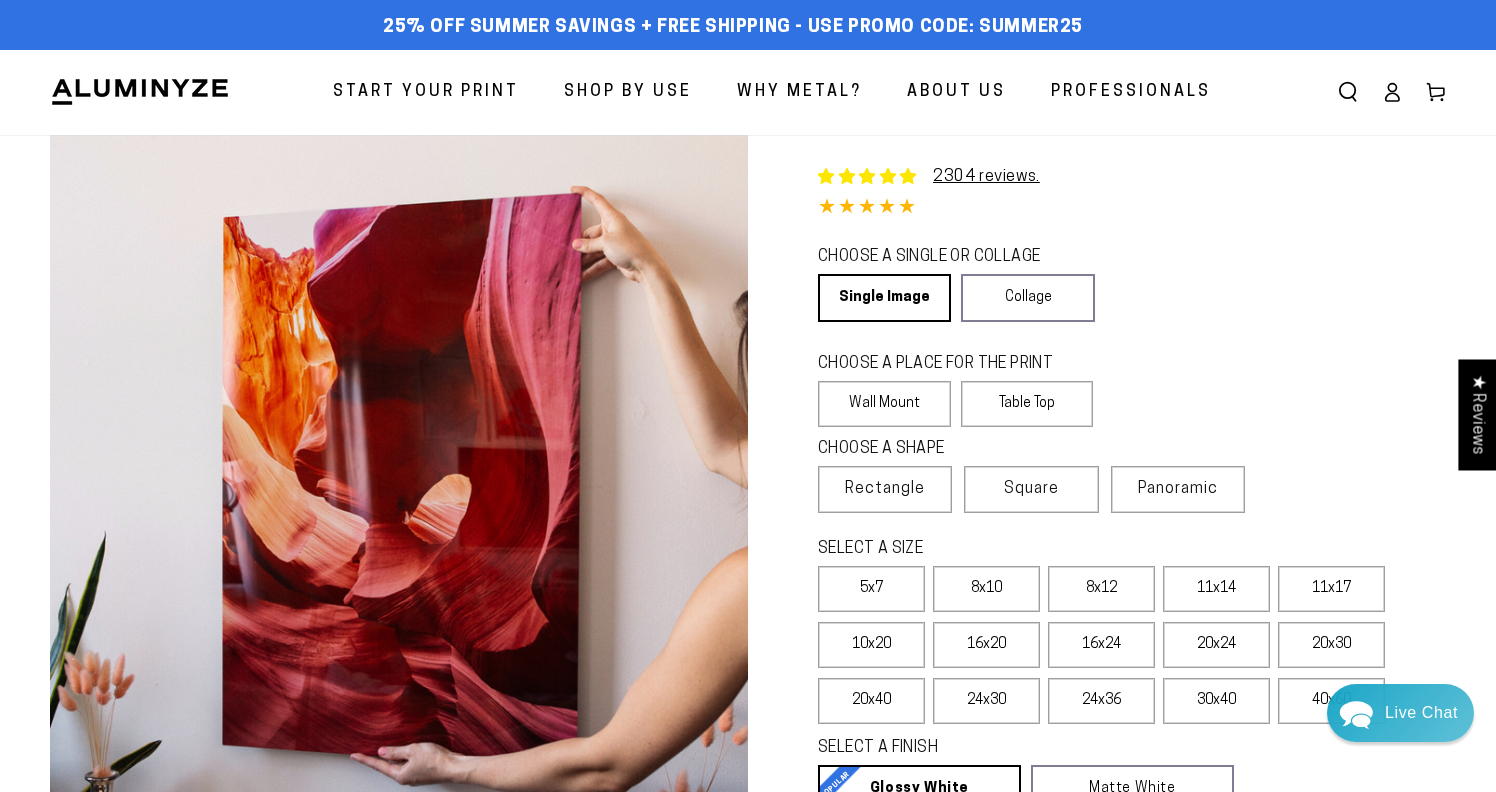 click 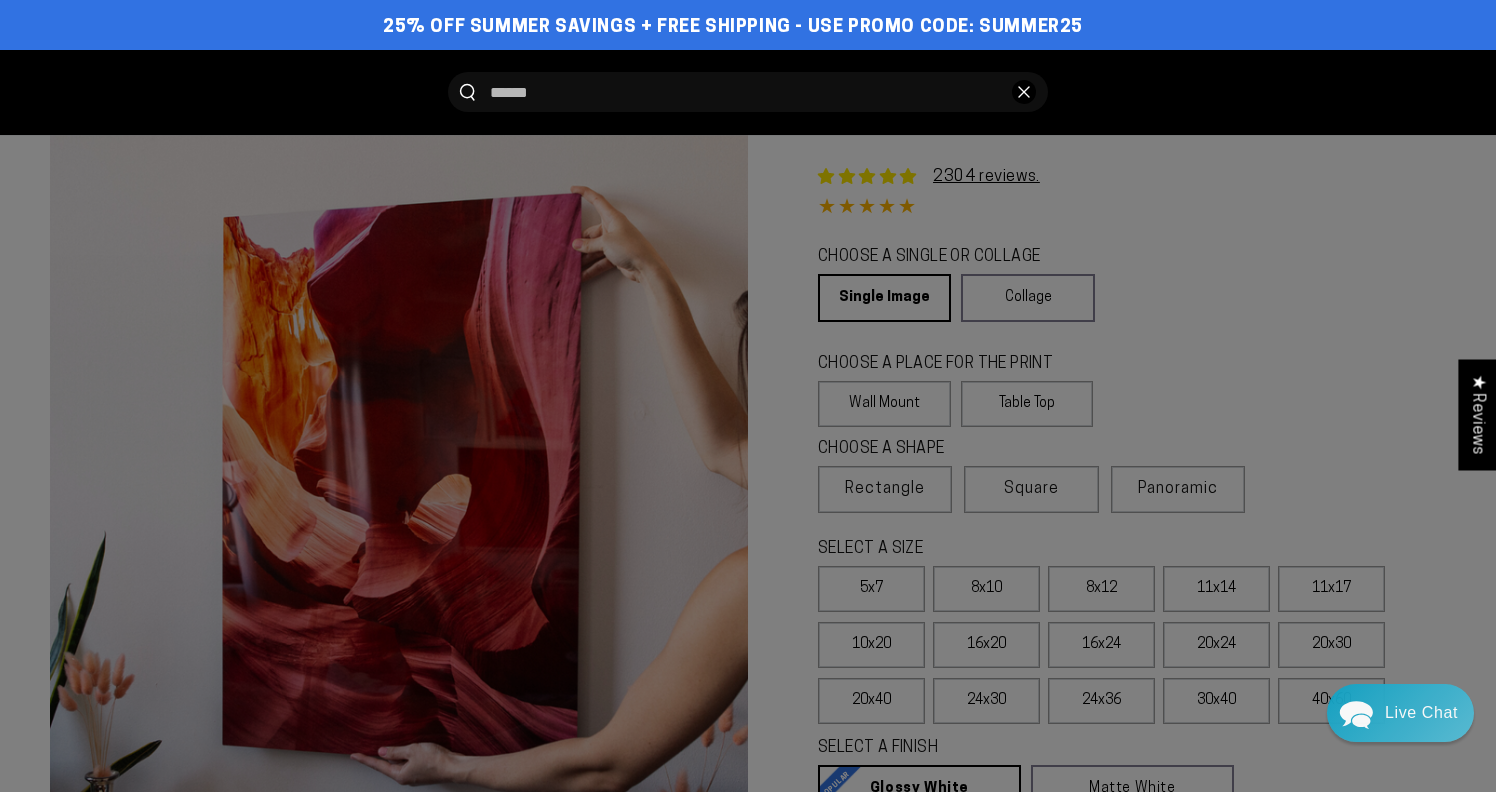 click 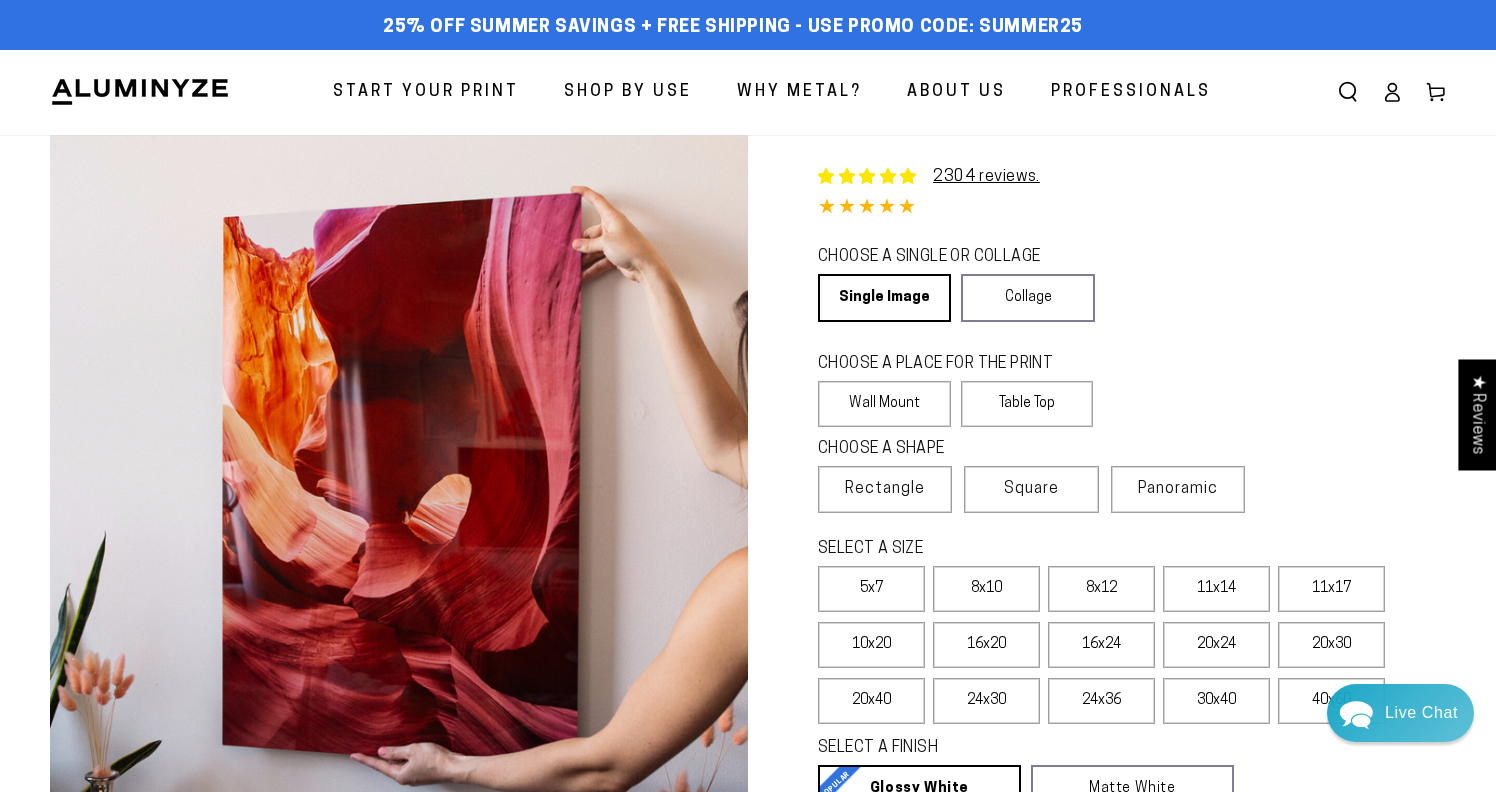 click 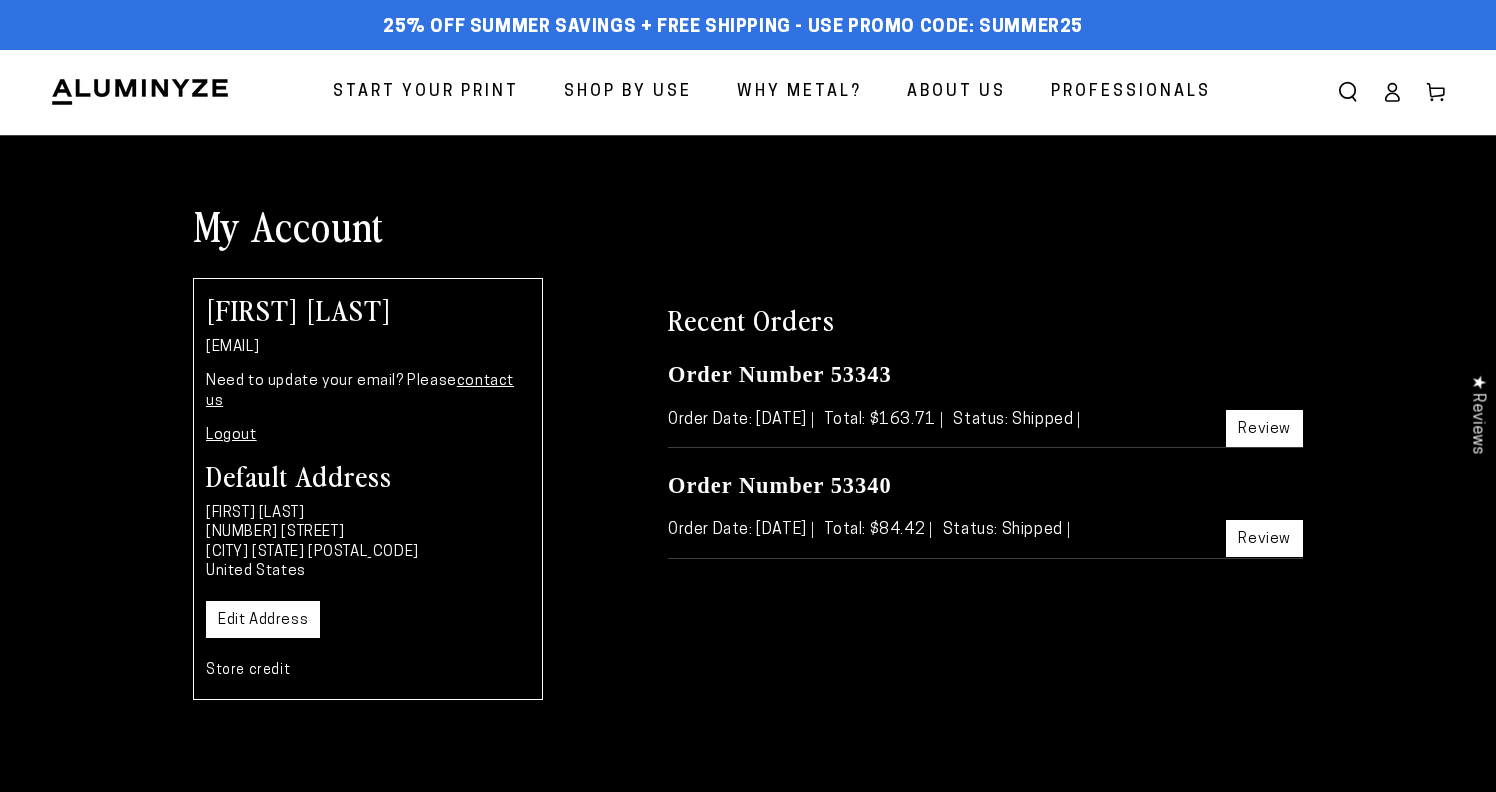 scroll, scrollTop: 0, scrollLeft: 0, axis: both 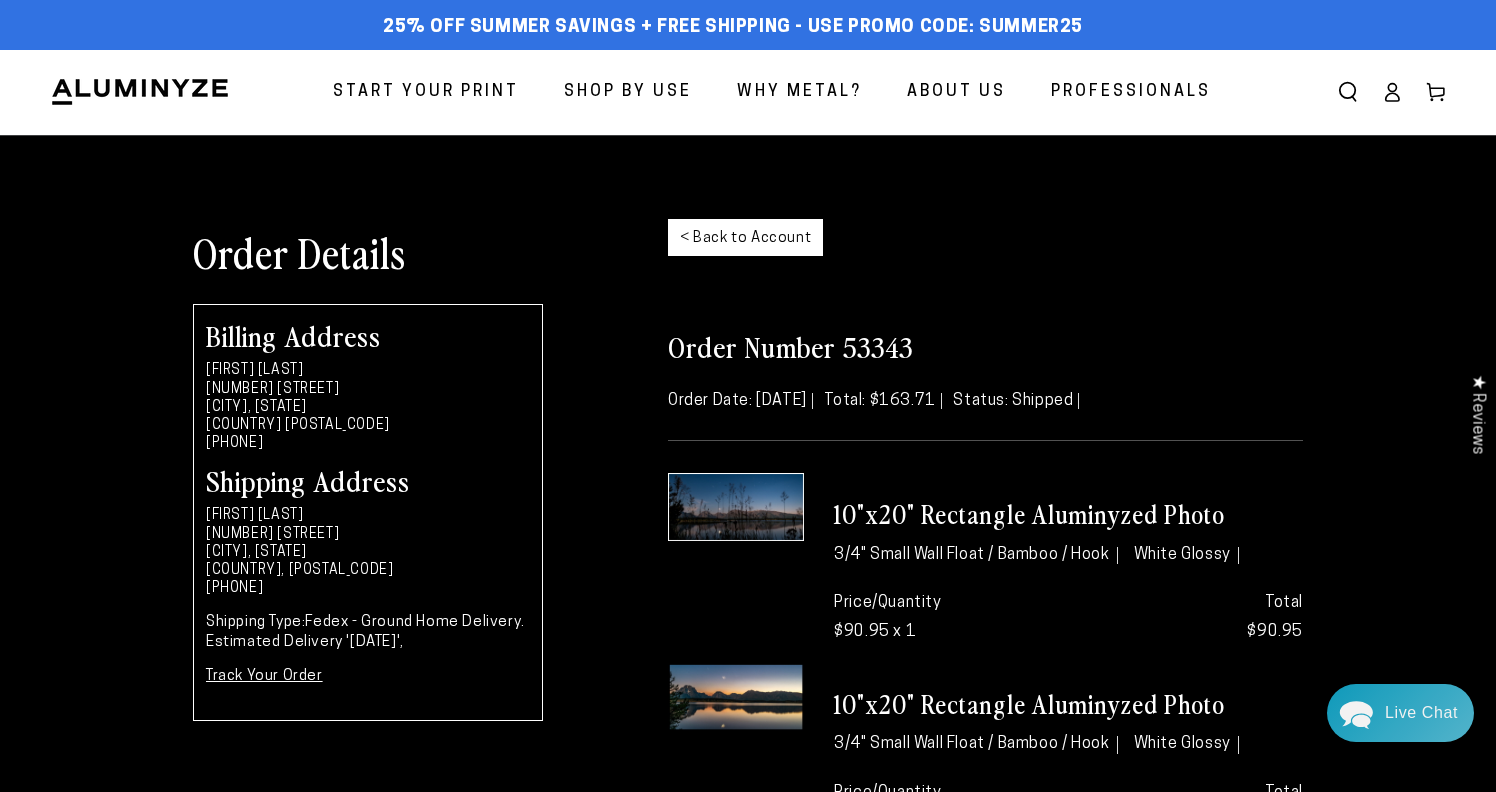 click at bounding box center [736, 507] 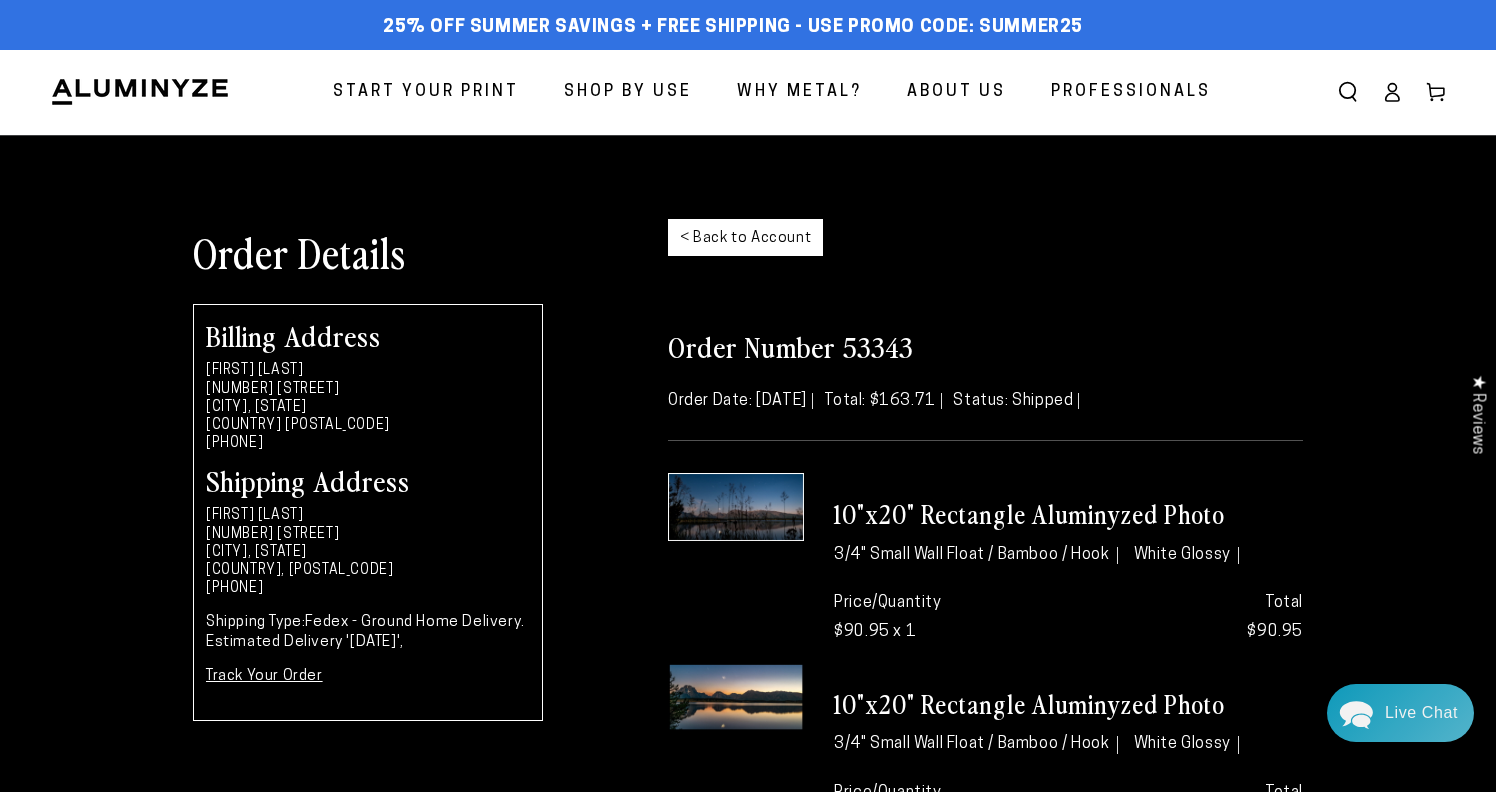 scroll, scrollTop: 0, scrollLeft: 0, axis: both 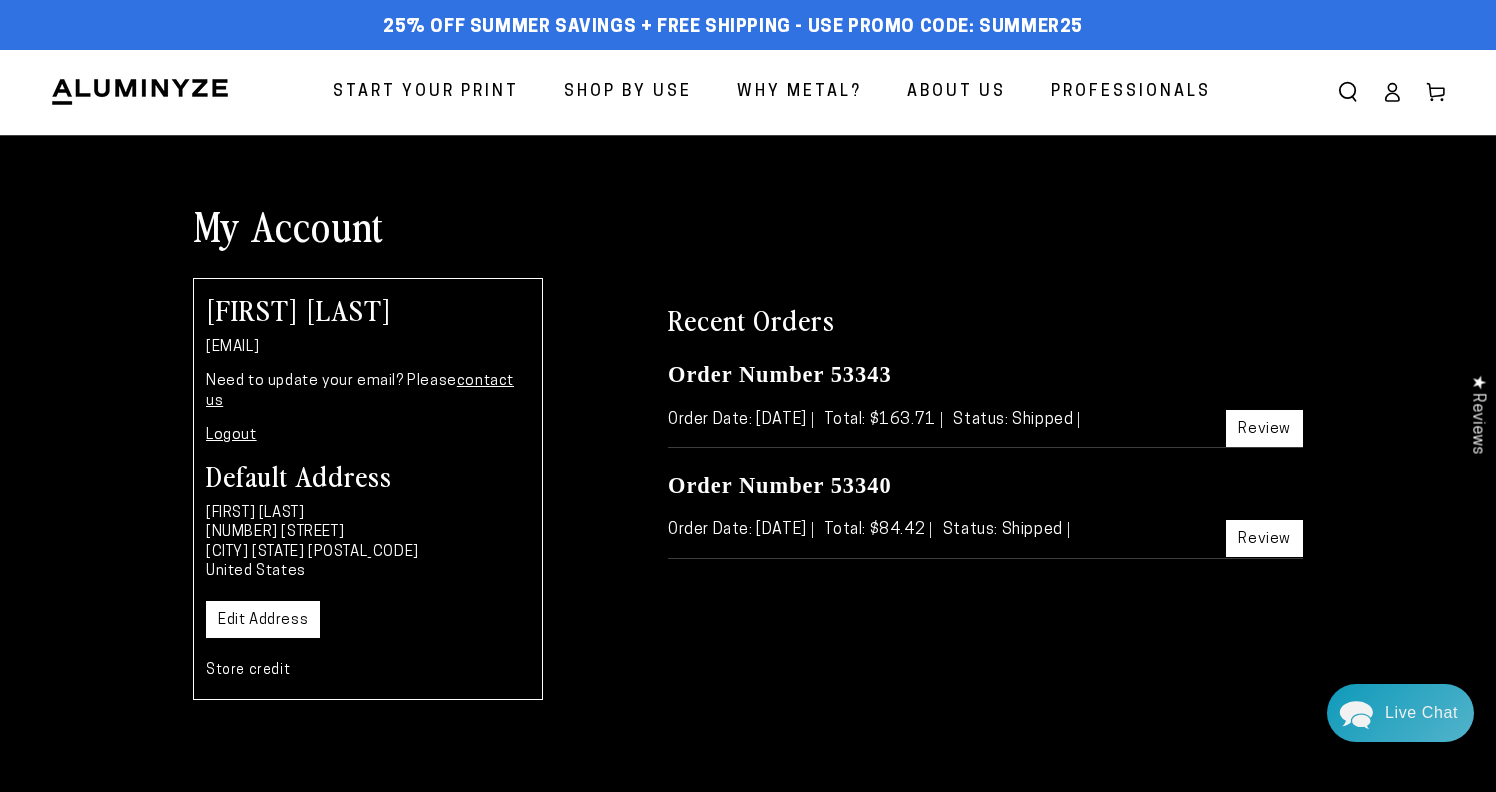 click on "My Account" at bounding box center [748, 225] 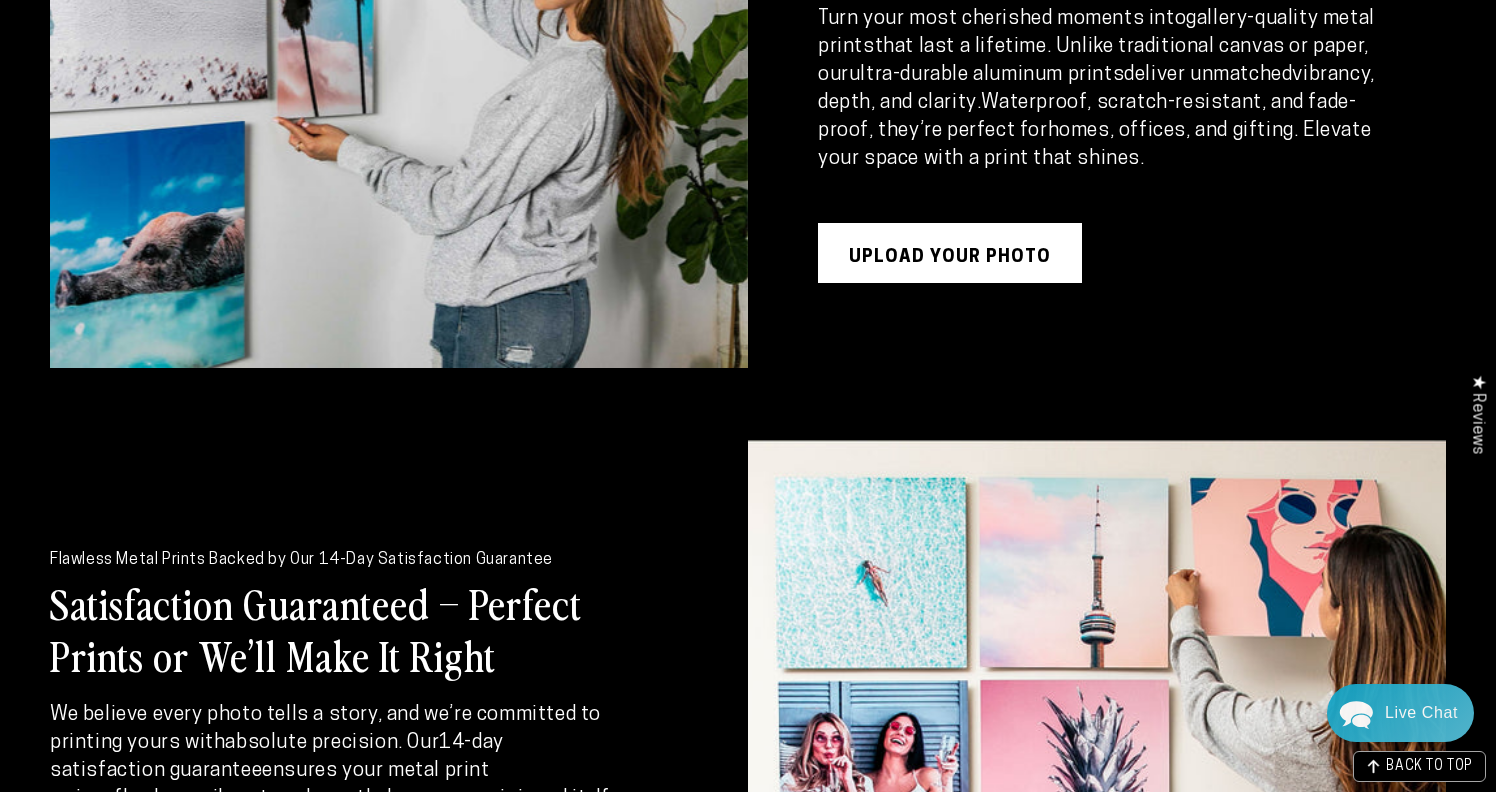 scroll, scrollTop: 2663, scrollLeft: 0, axis: vertical 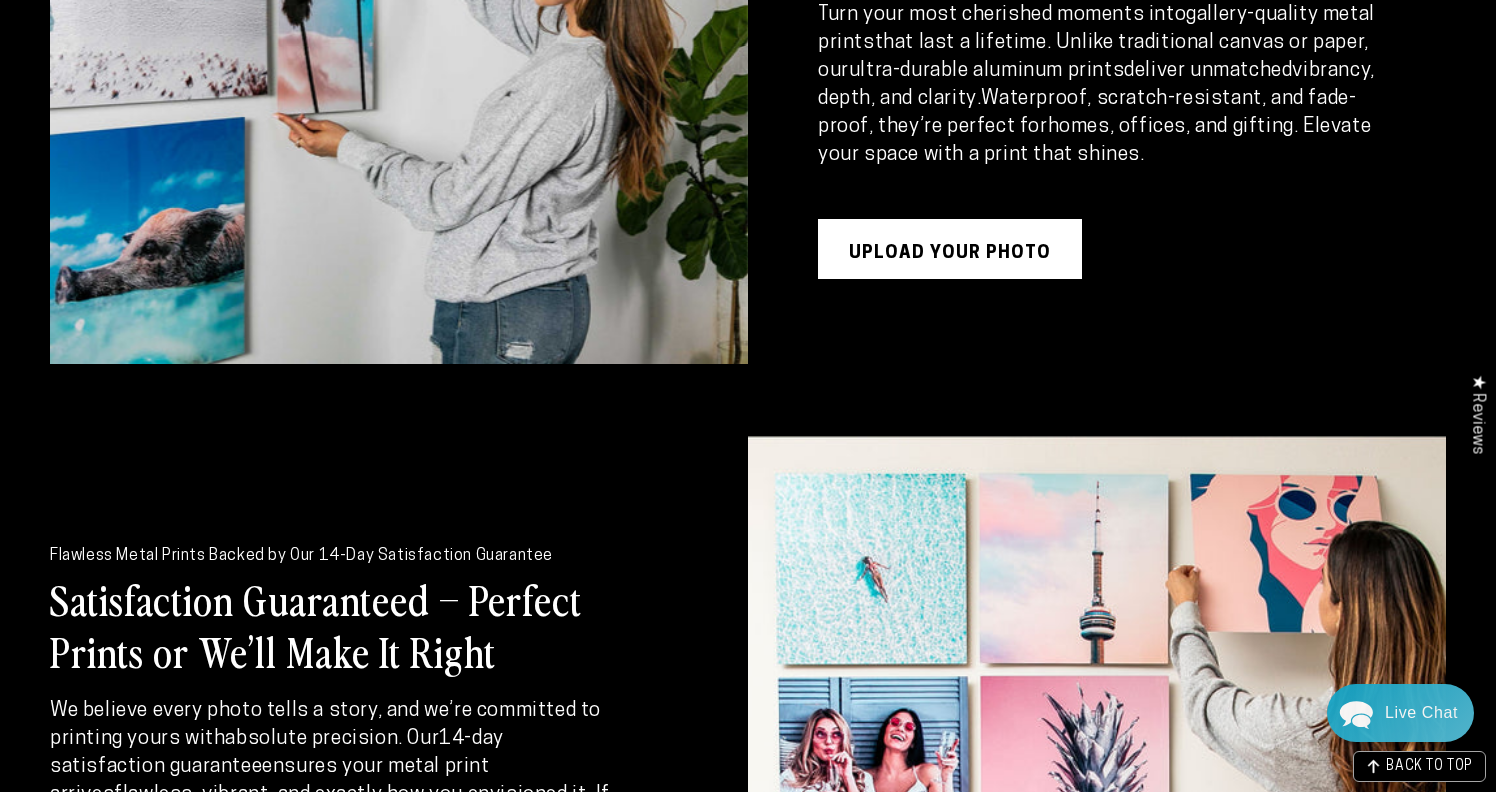 click on "UPLOAD YOUR PHOTO" at bounding box center [950, 249] 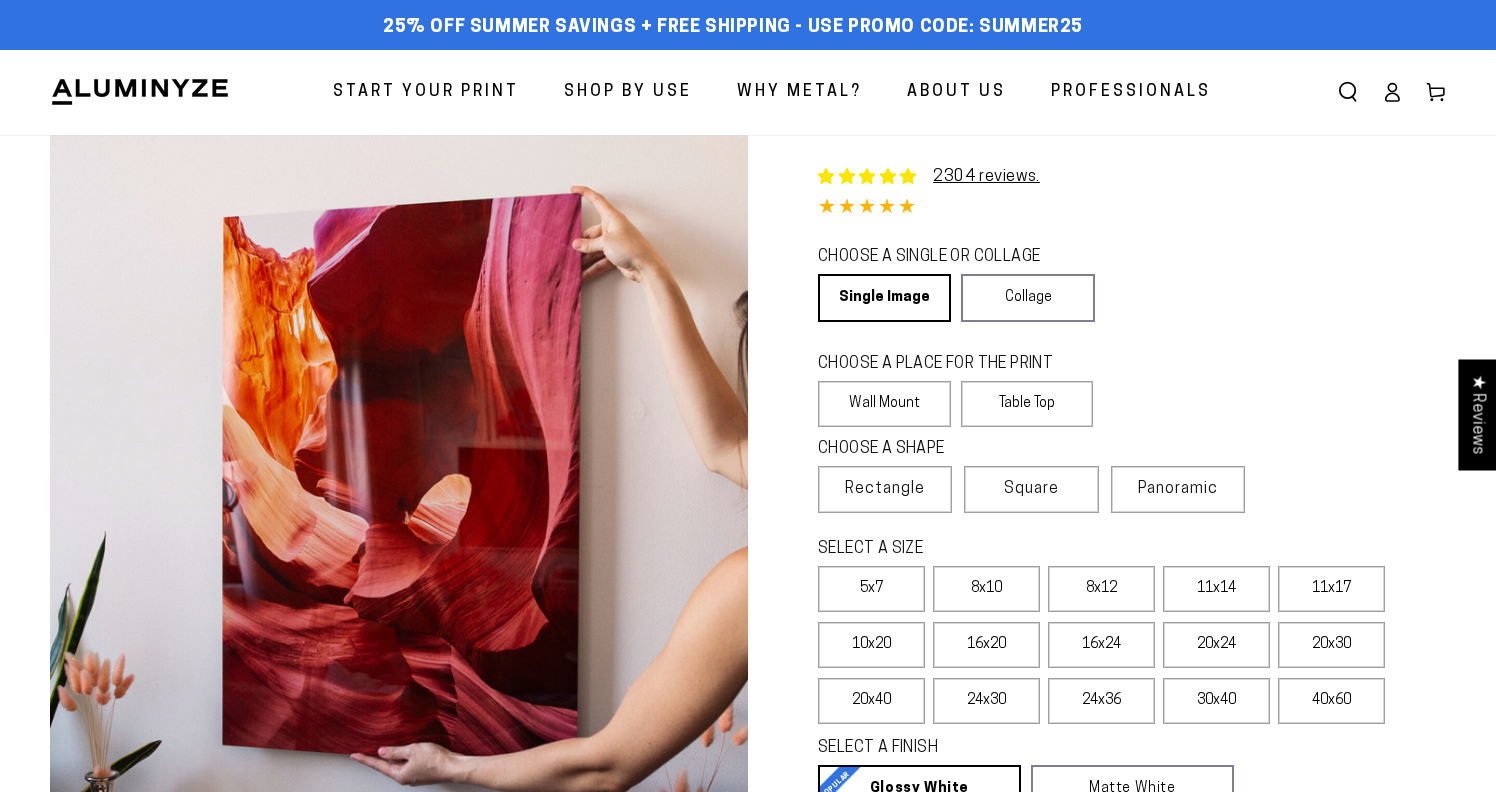 select on "**********" 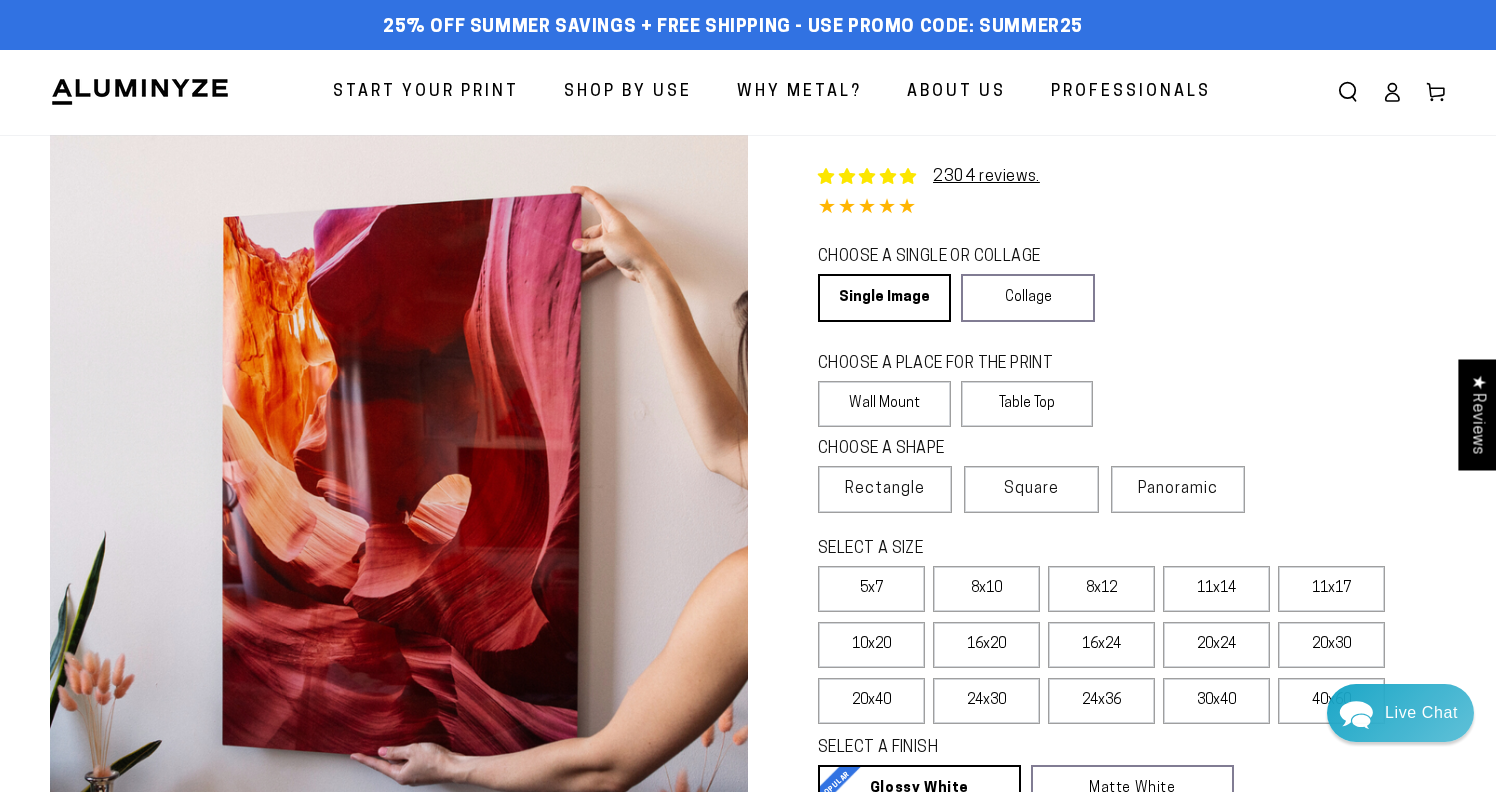 scroll, scrollTop: 0, scrollLeft: 0, axis: both 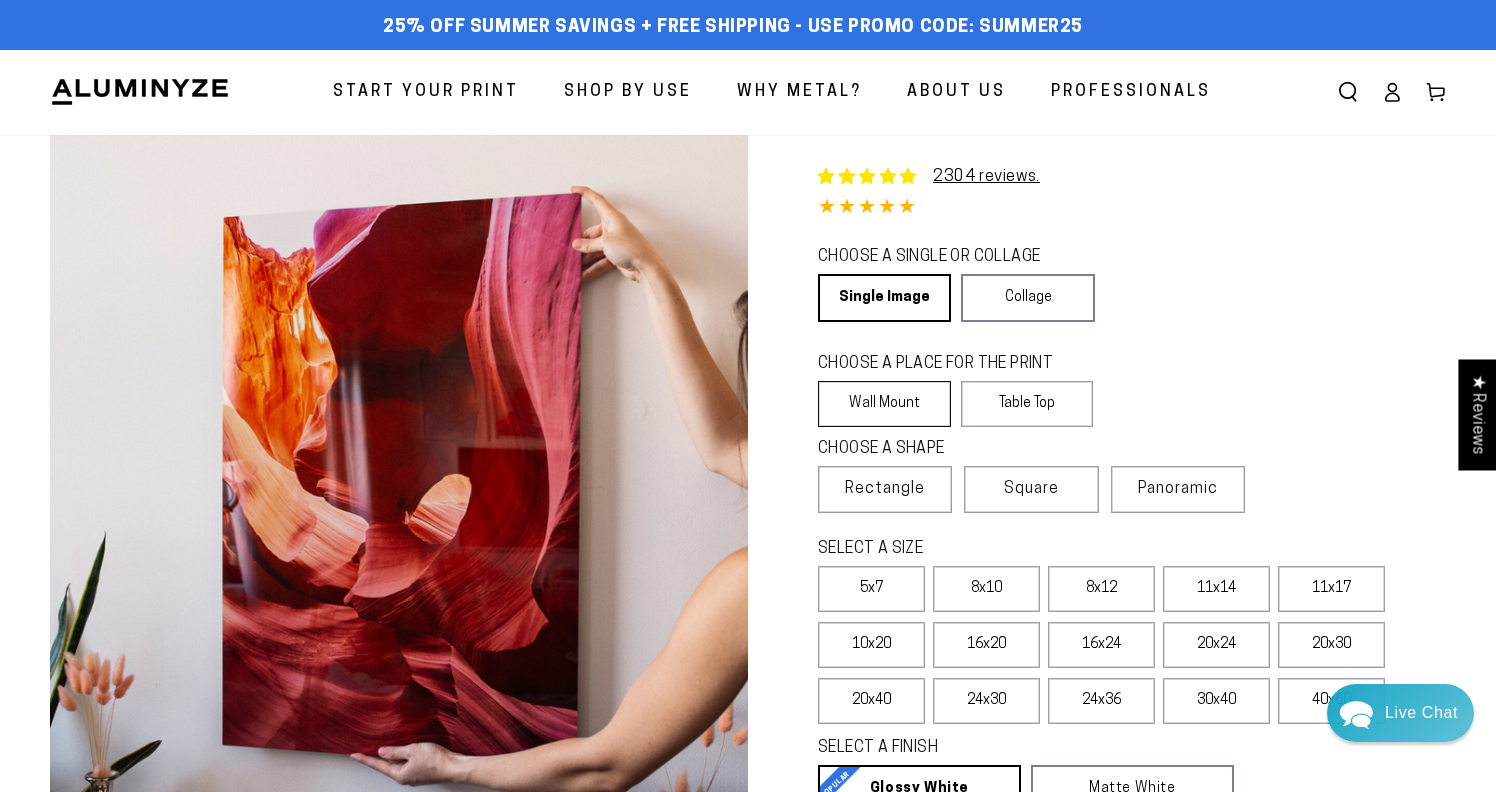 click on "Wall Mount" at bounding box center (884, 404) 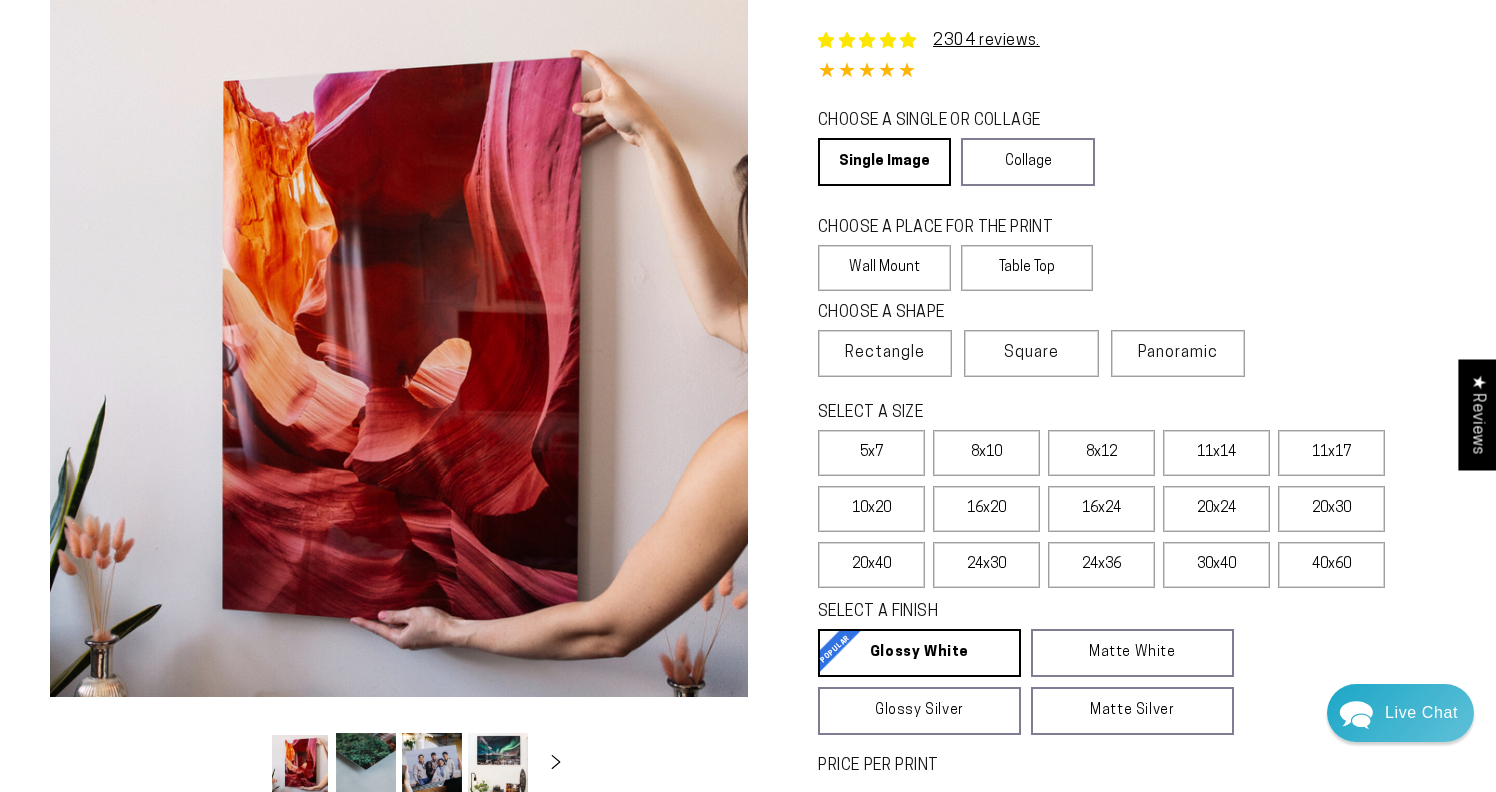 scroll, scrollTop: 156, scrollLeft: 0, axis: vertical 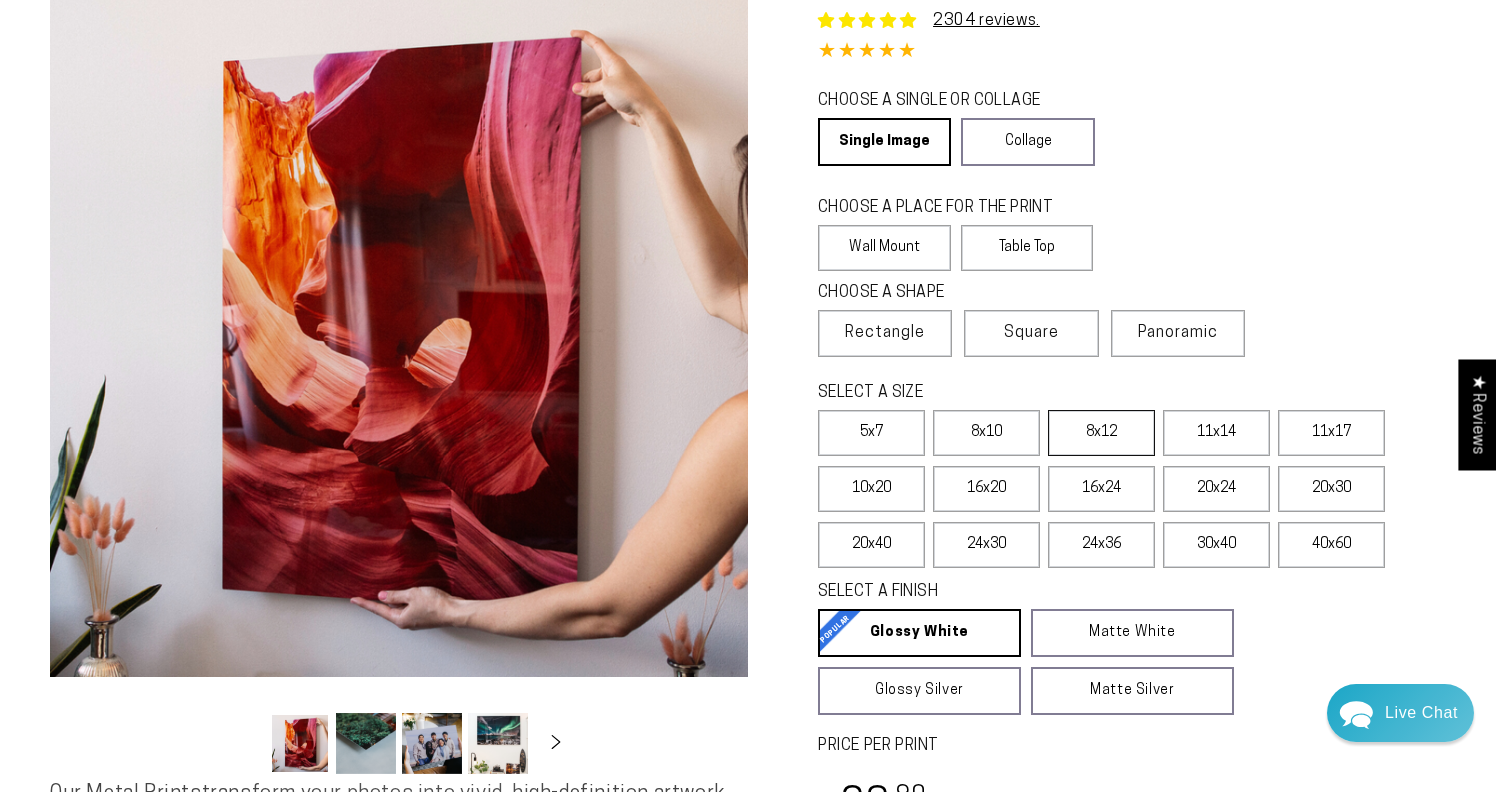 click on "8x12" at bounding box center [1101, 433] 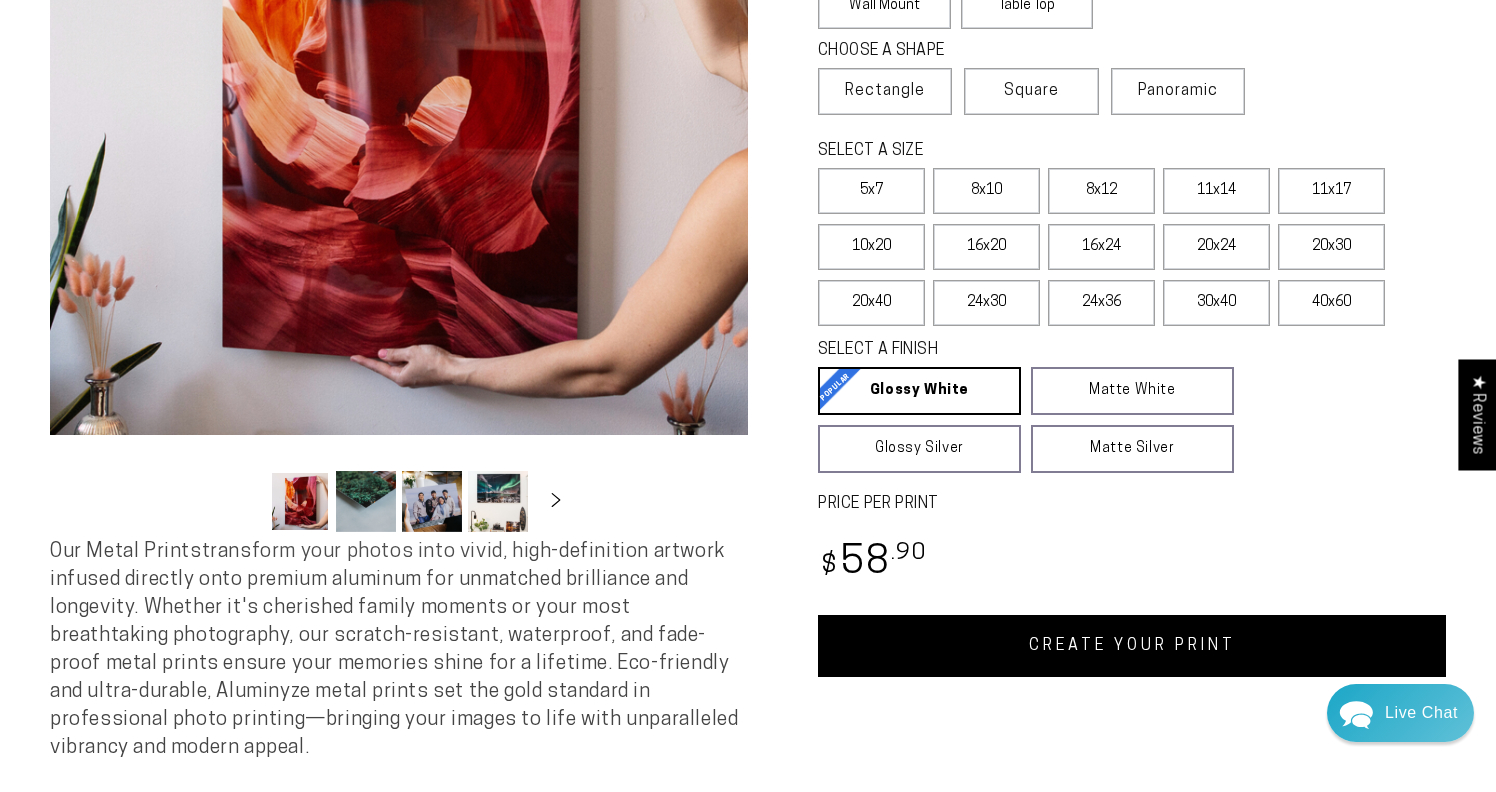 scroll, scrollTop: 400, scrollLeft: 0, axis: vertical 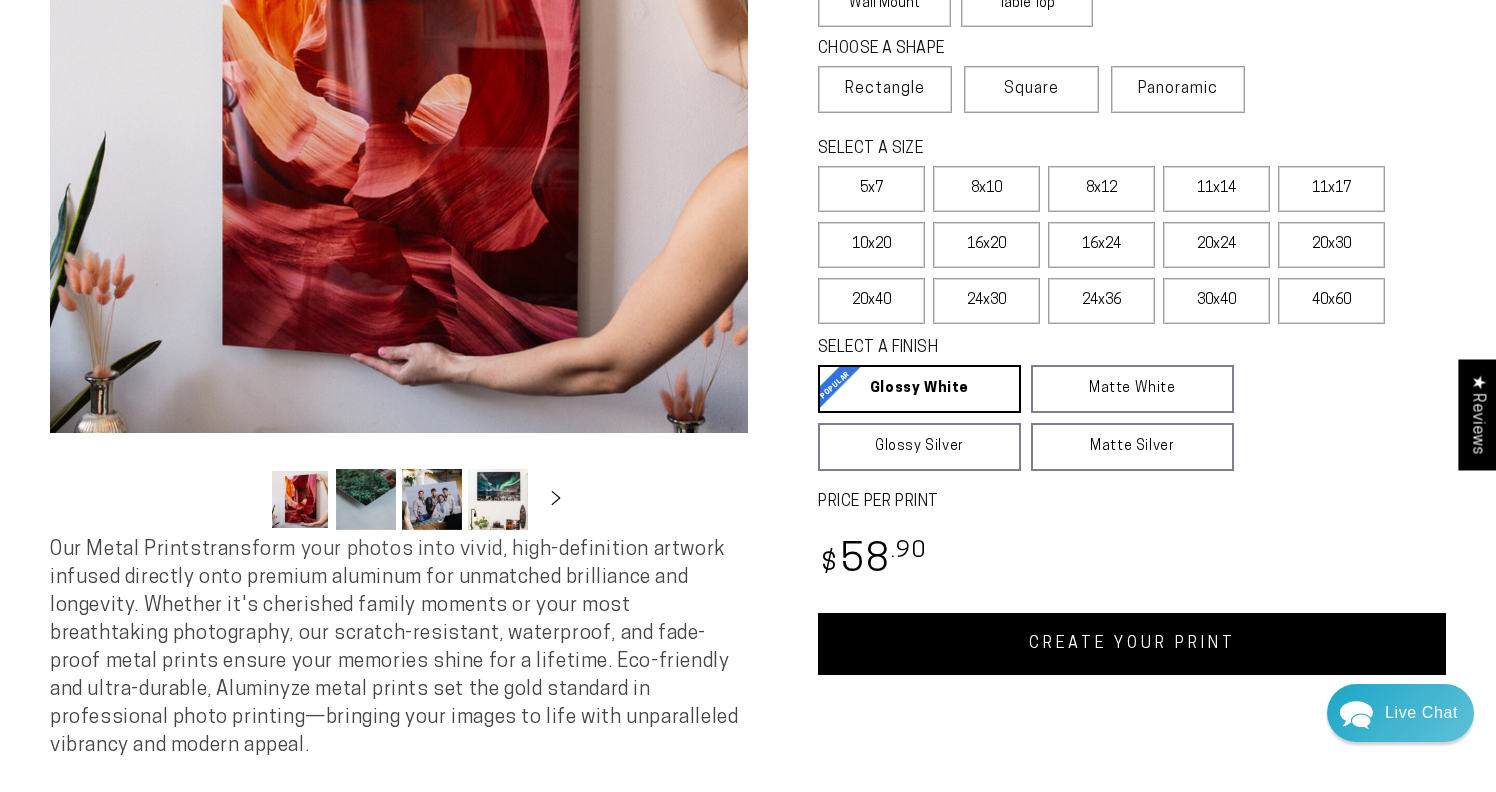 click on "CREATE YOUR PRINT" at bounding box center (1132, 644) 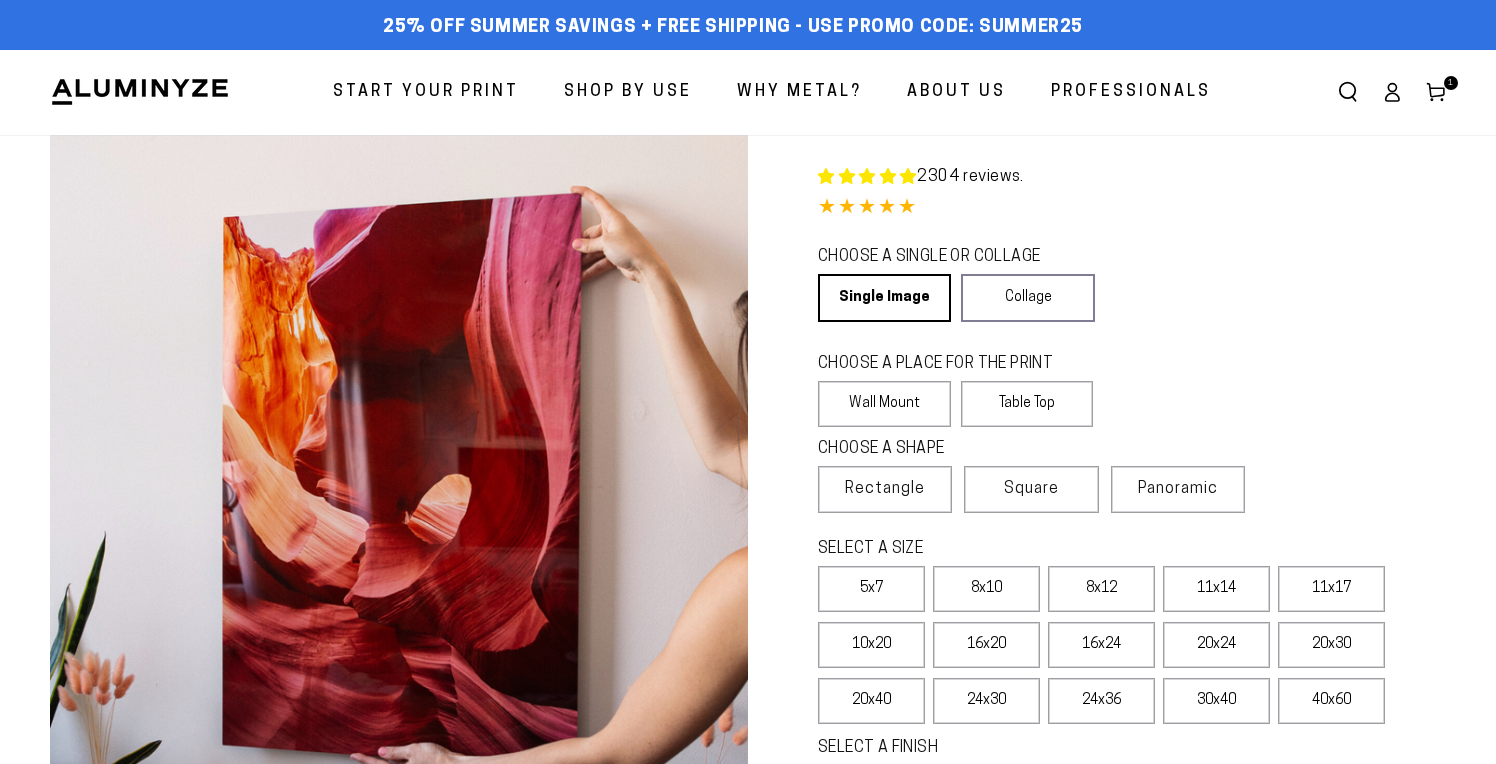 scroll, scrollTop: 0, scrollLeft: 0, axis: both 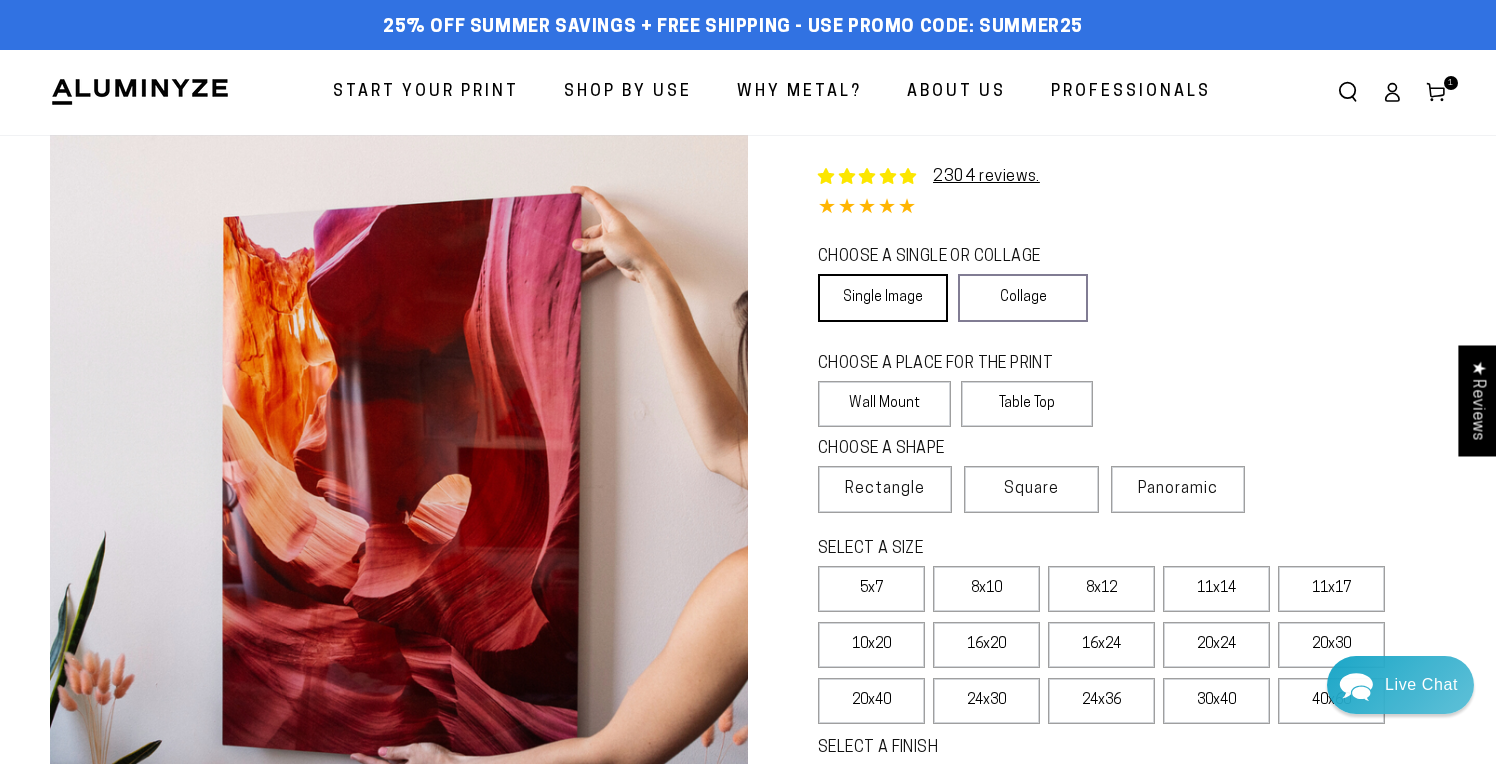 click on "Single Image" at bounding box center [883, 298] 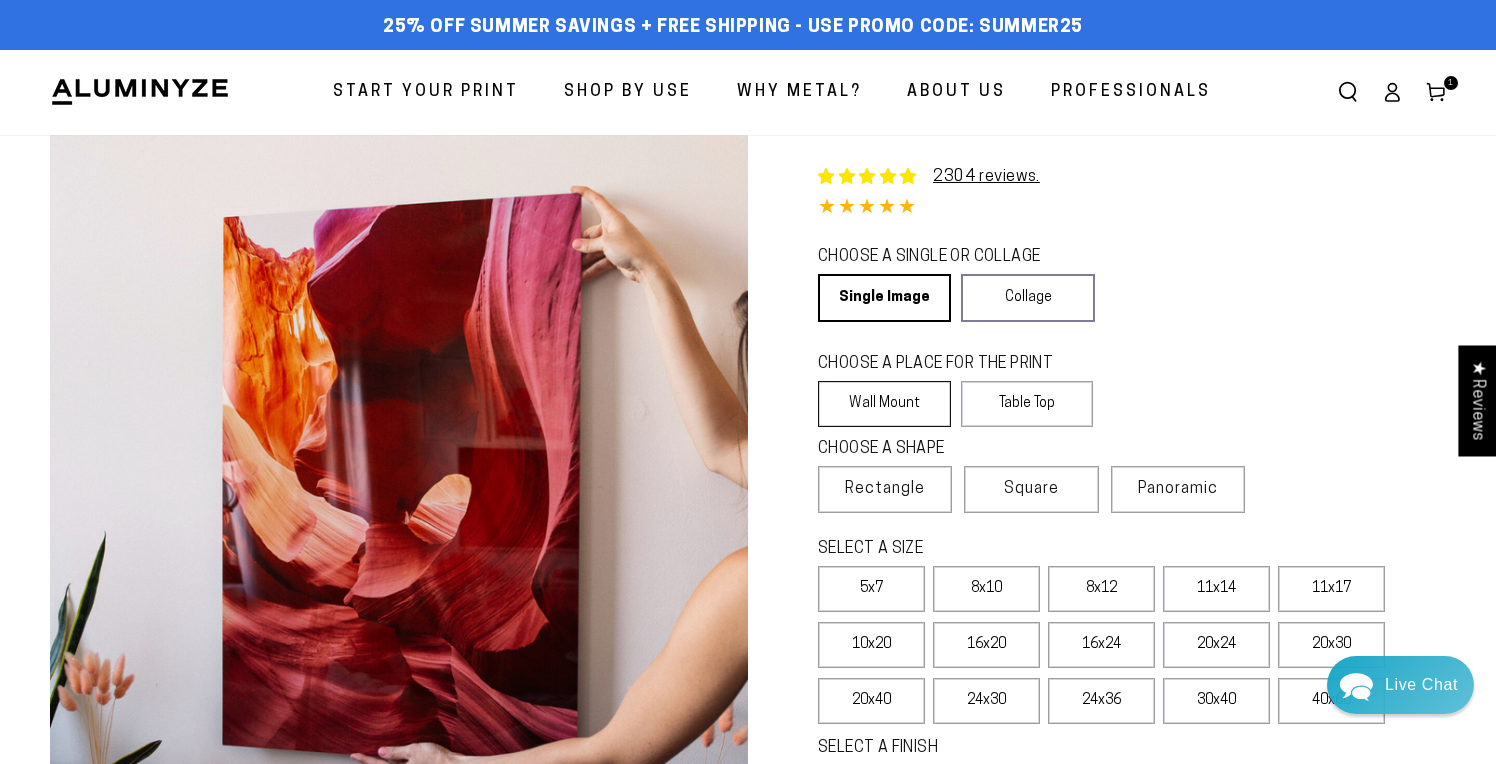 click on "Wall Mount" at bounding box center [884, 404] 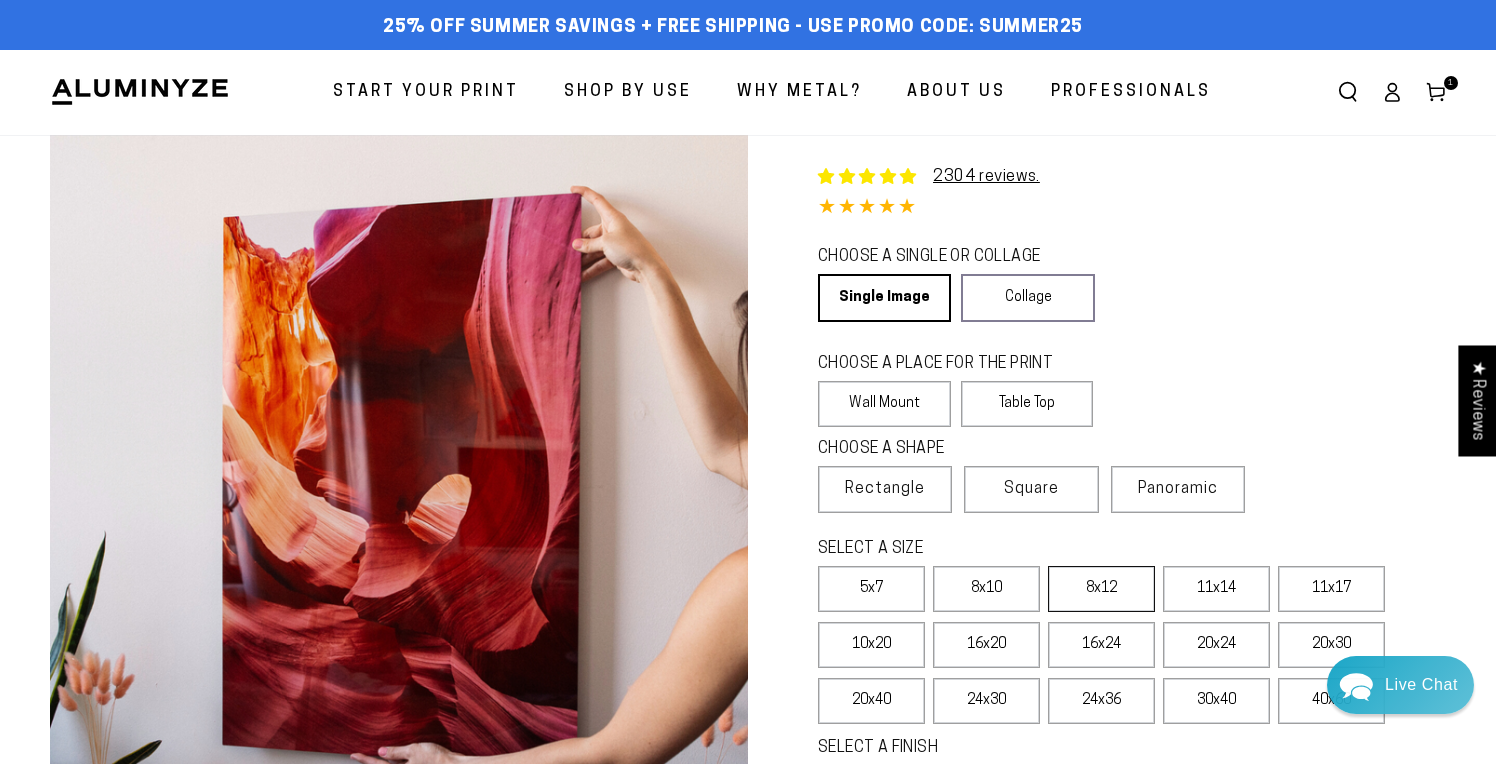 click on "8x12" at bounding box center (1101, 589) 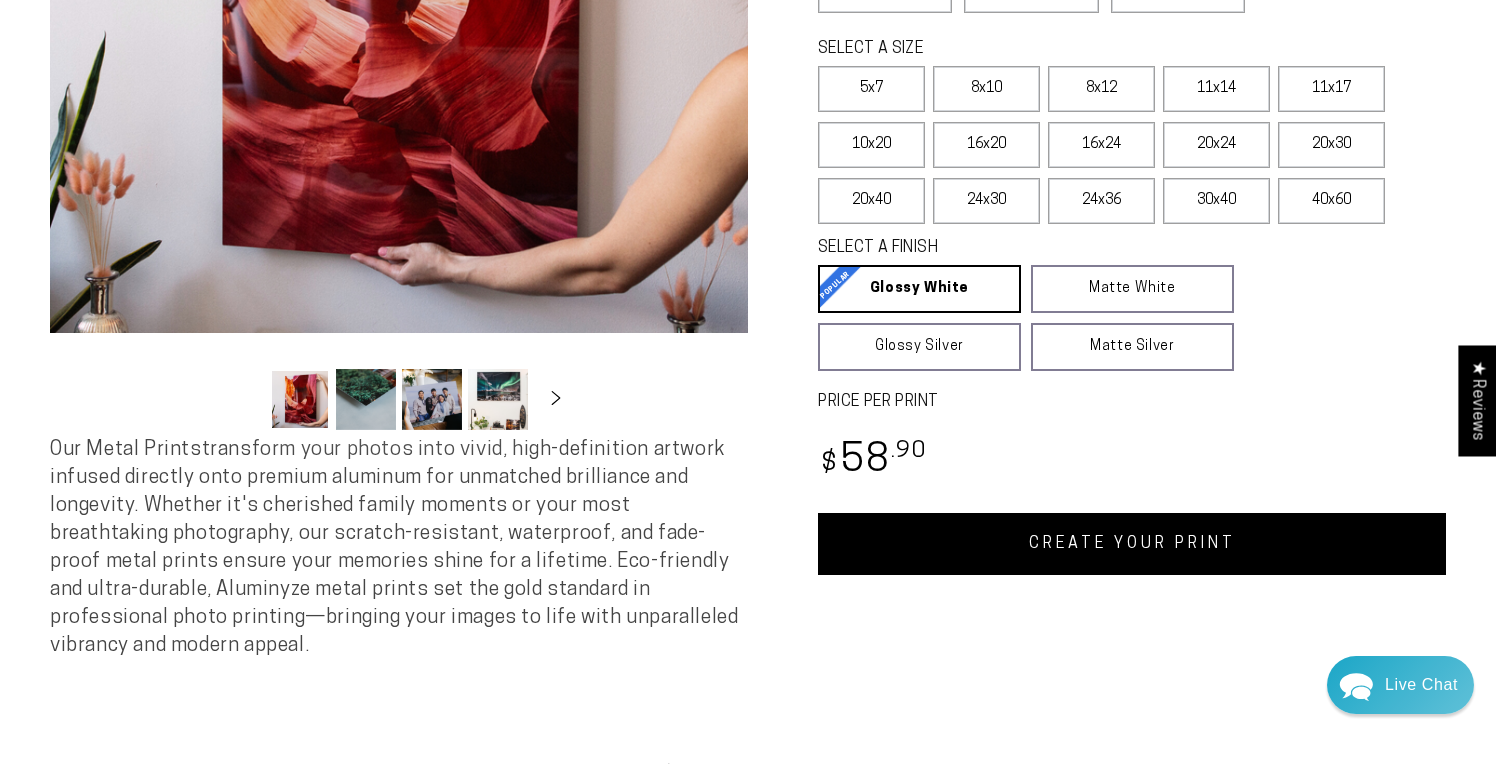scroll, scrollTop: 526, scrollLeft: 0, axis: vertical 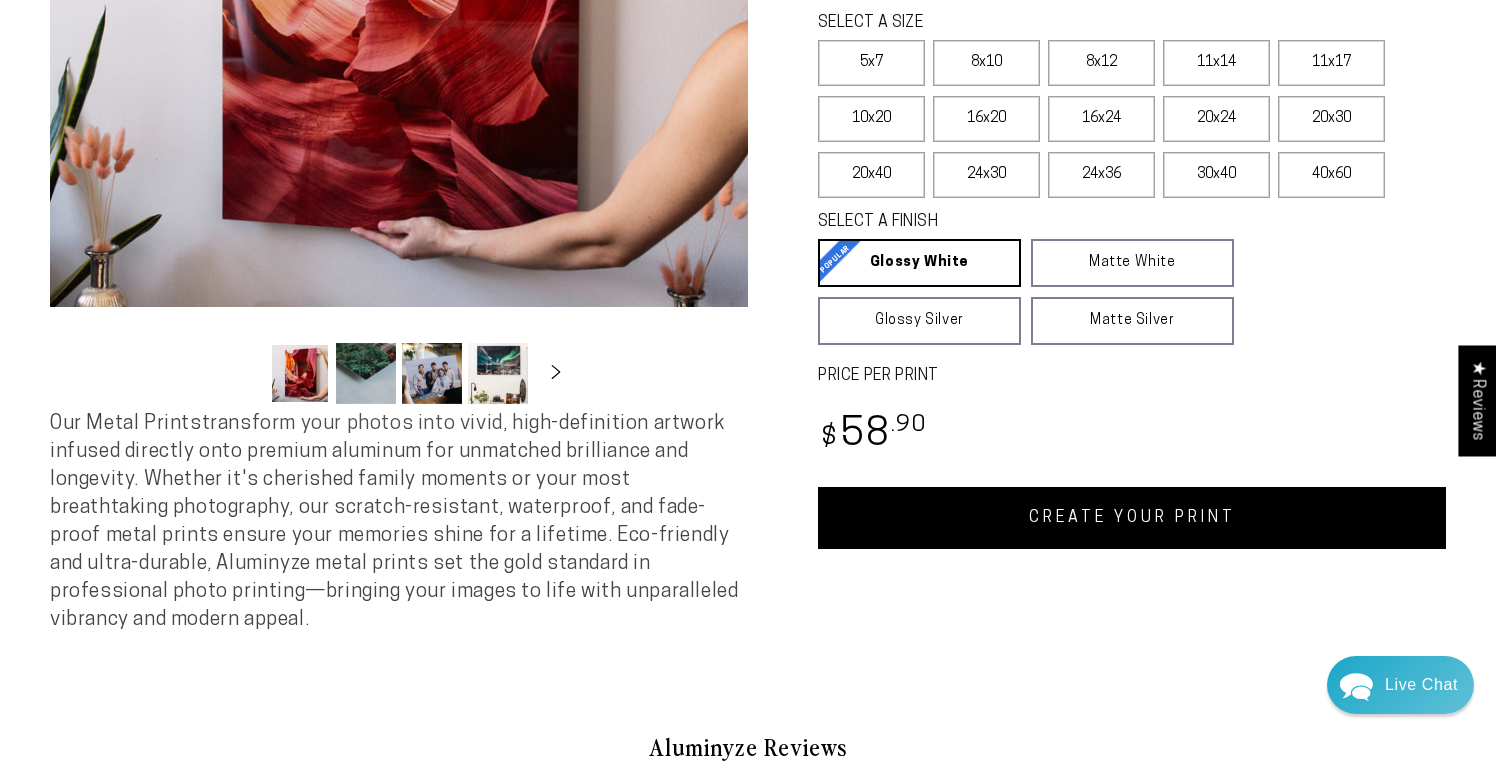 click on "CREATE YOUR PRINT" at bounding box center (1132, 518) 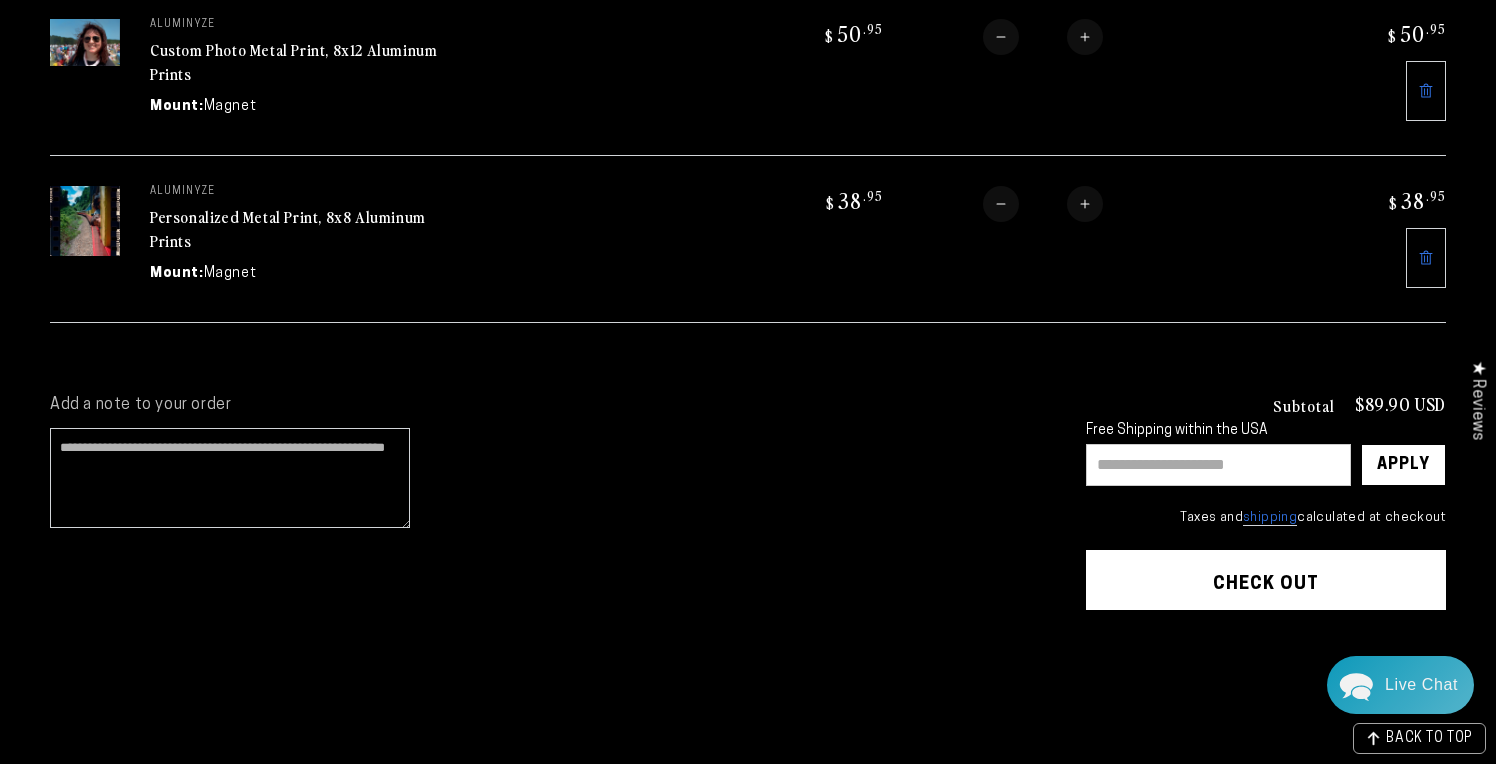 scroll, scrollTop: 338, scrollLeft: 2, axis: both 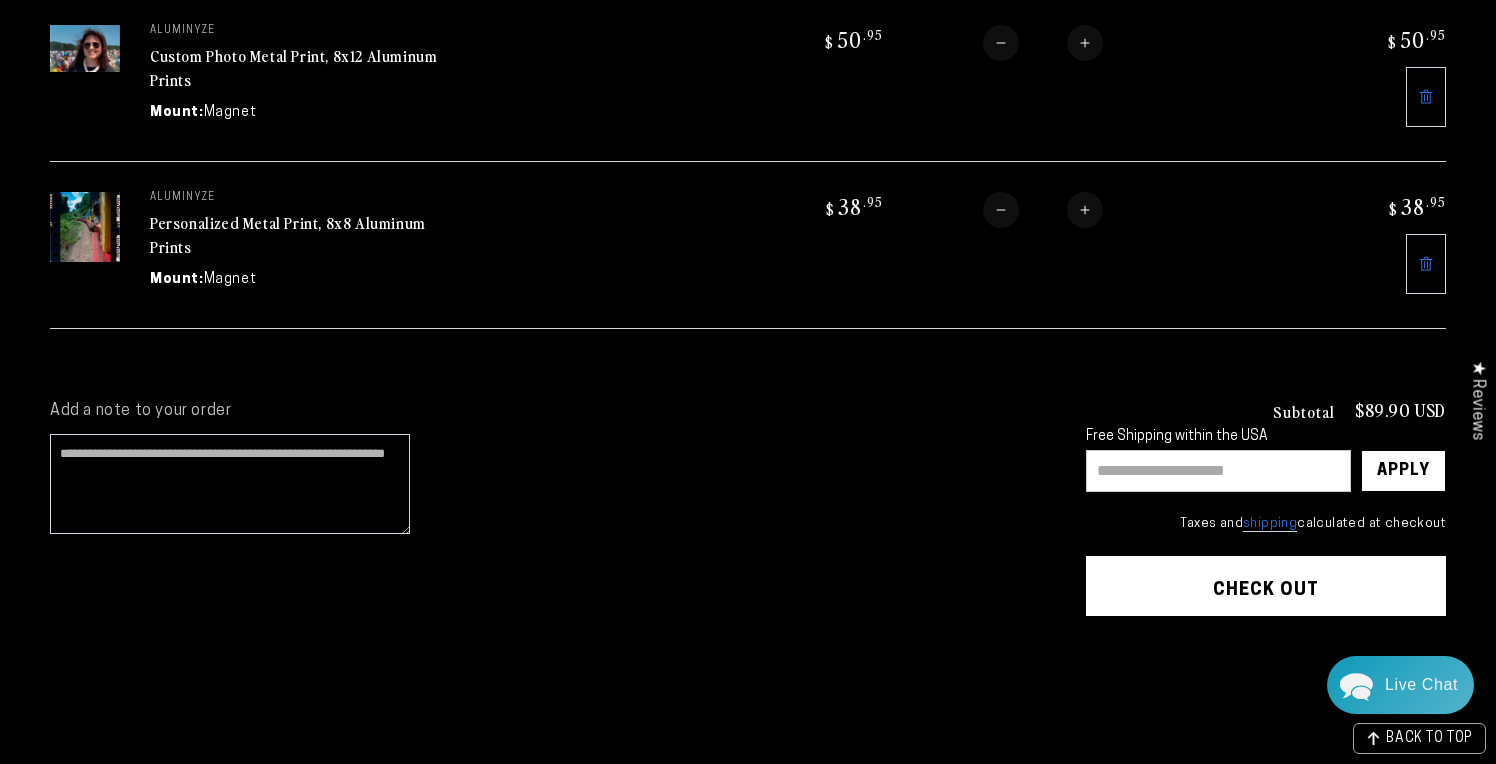 click at bounding box center [1218, 471] 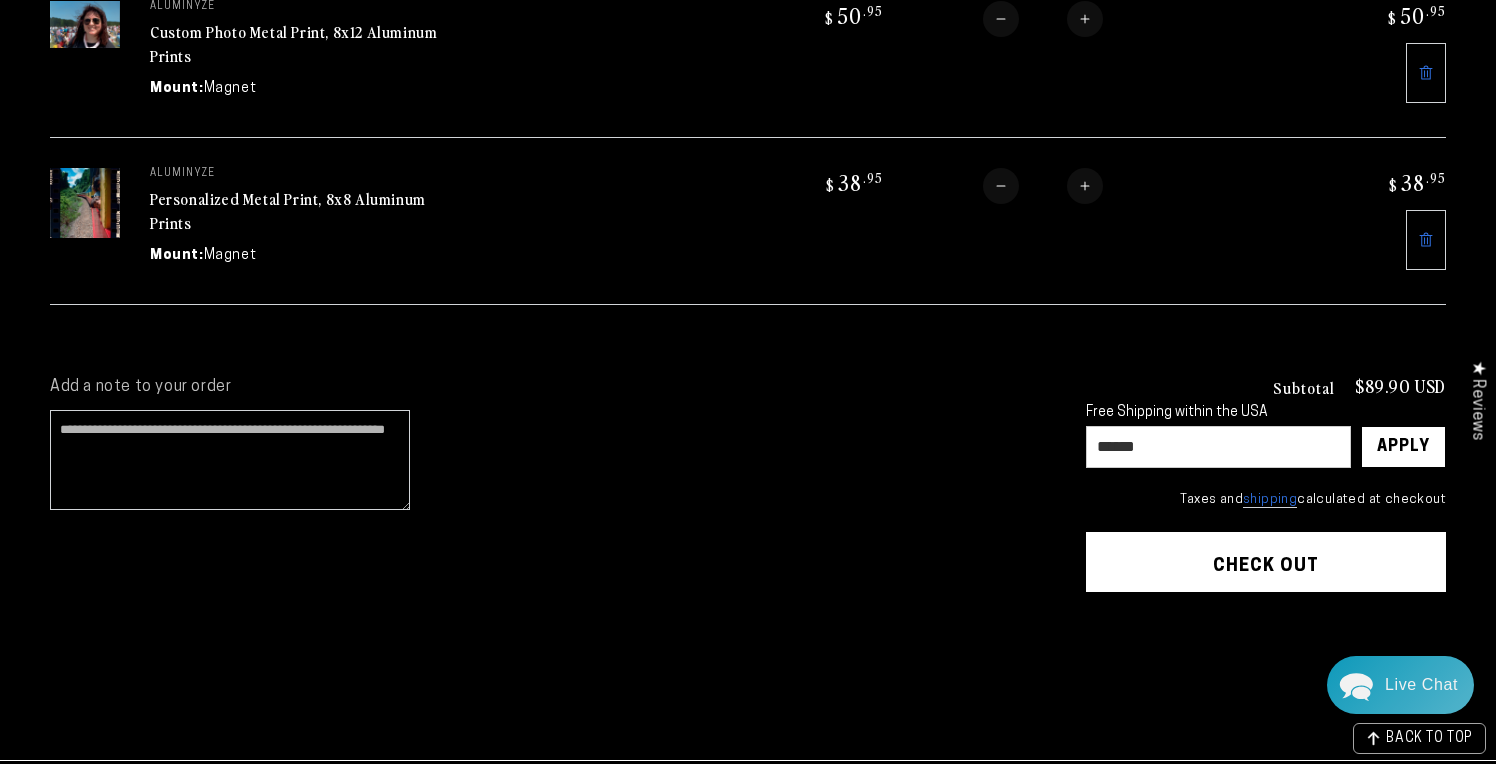 scroll, scrollTop: 358, scrollLeft: 0, axis: vertical 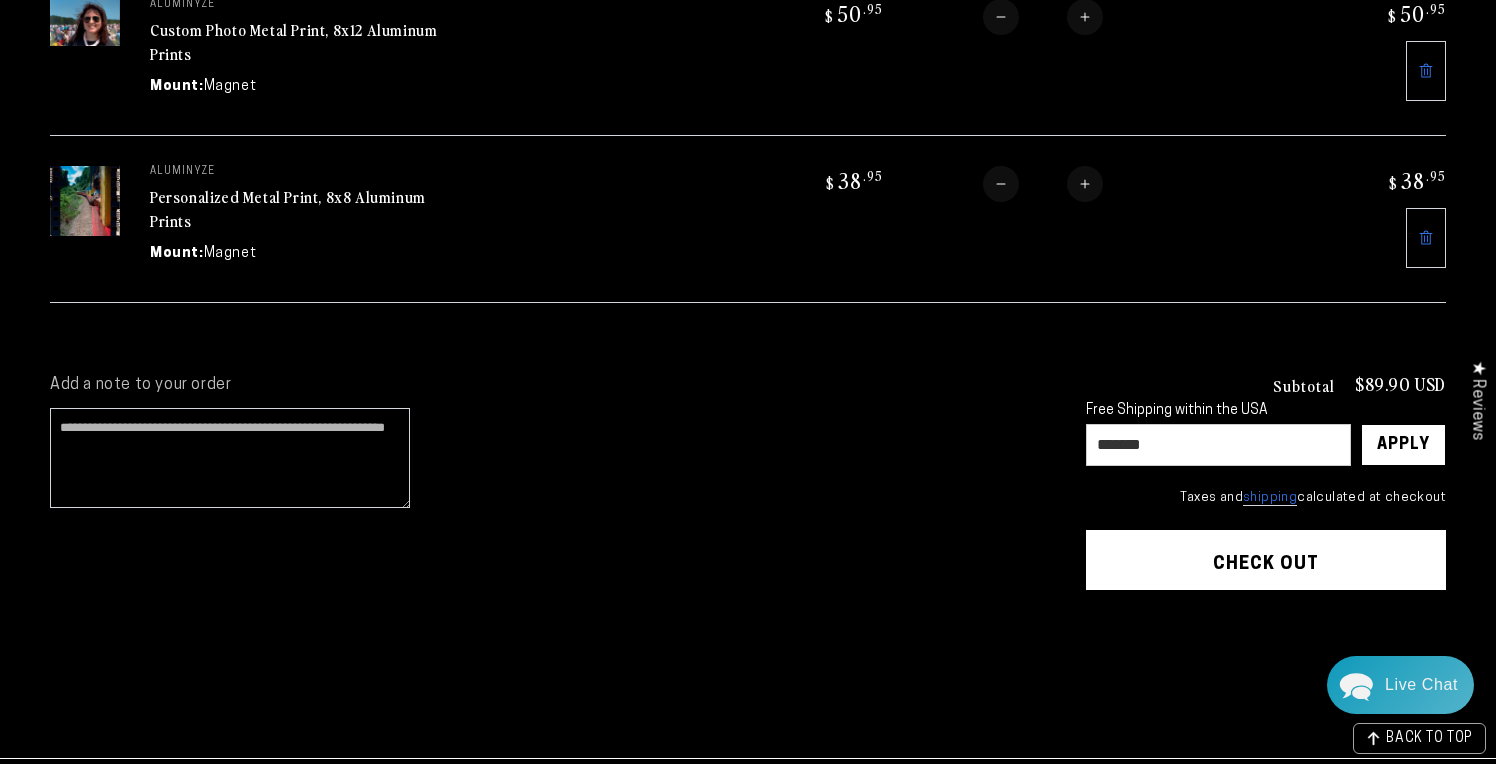 type on "********" 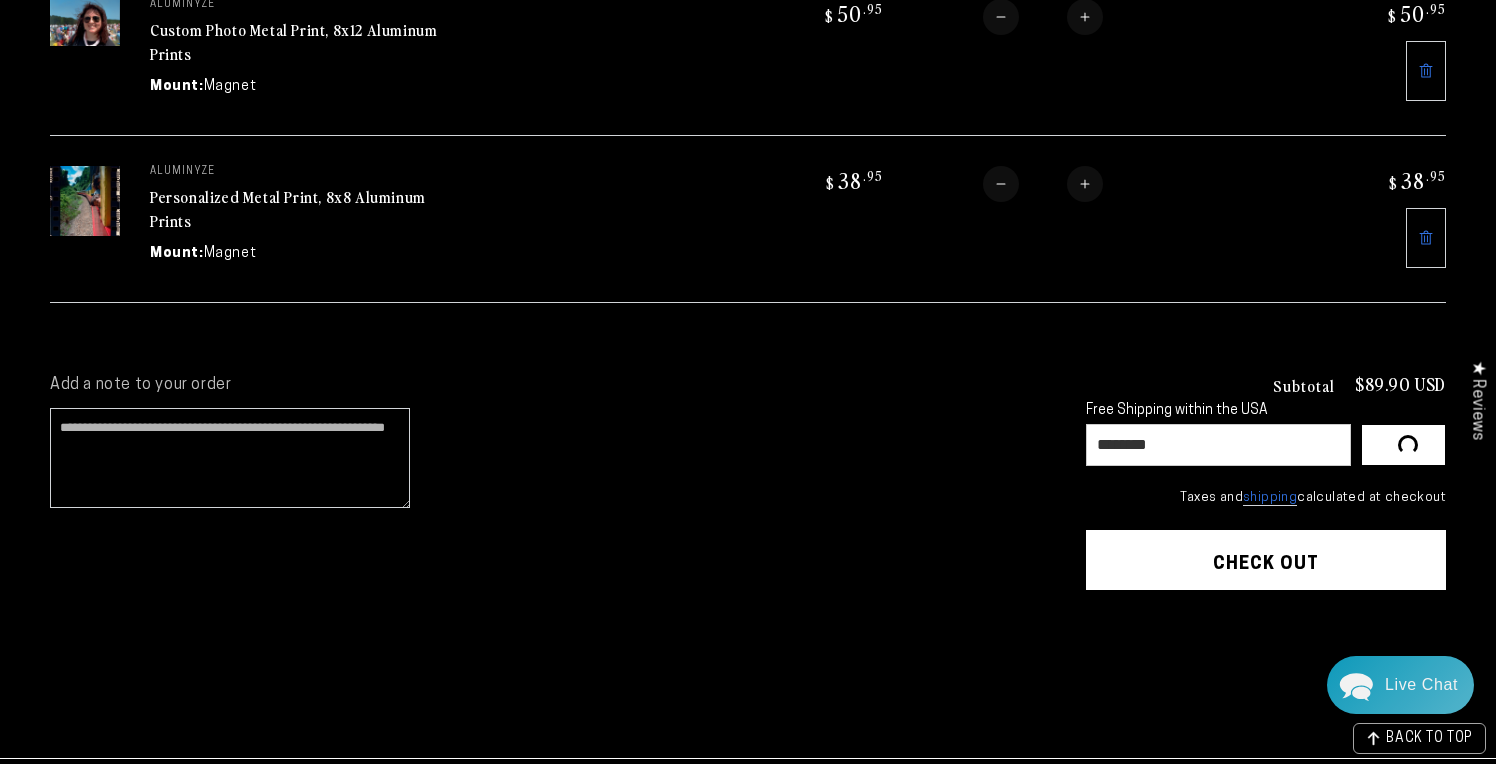 type 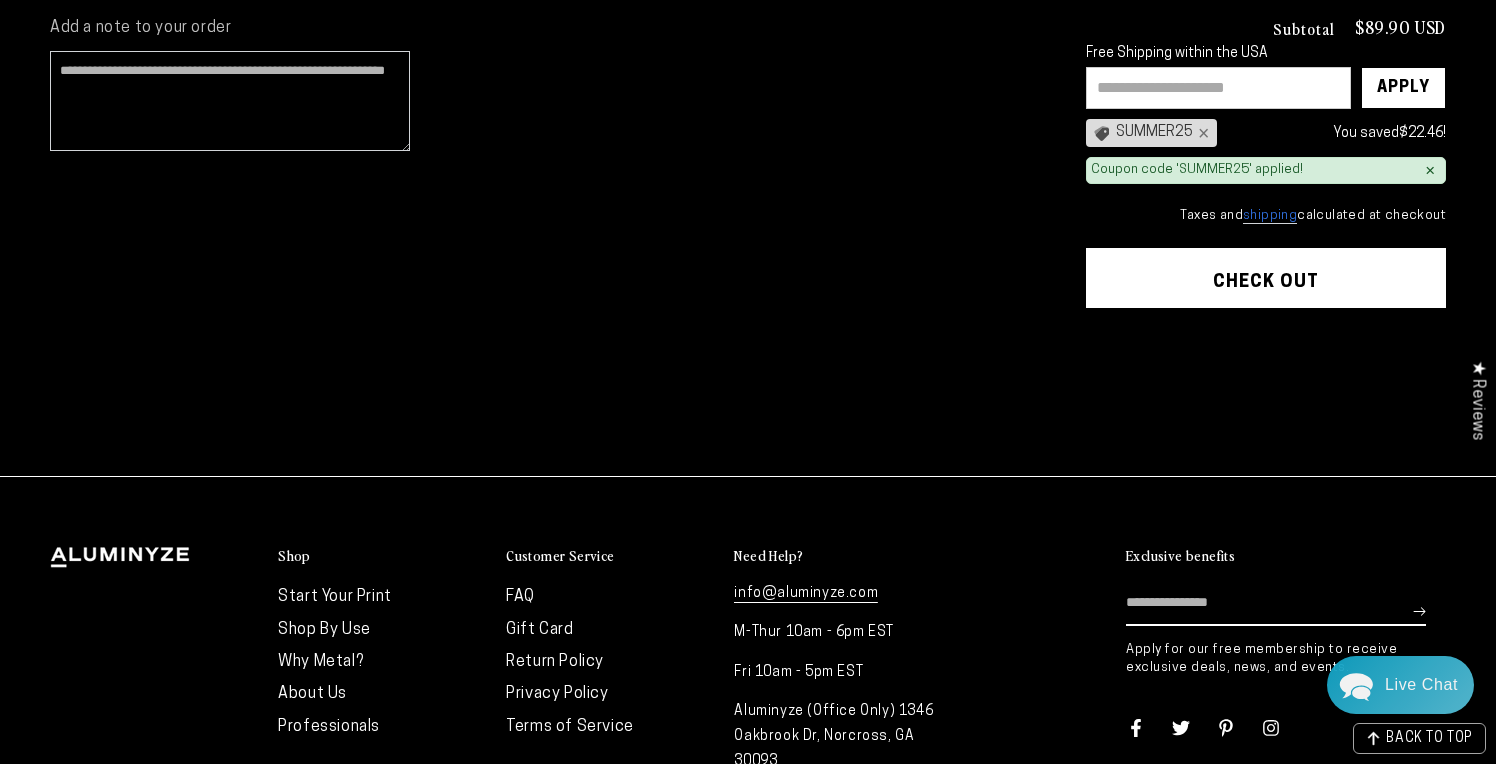 scroll, scrollTop: 715, scrollLeft: 0, axis: vertical 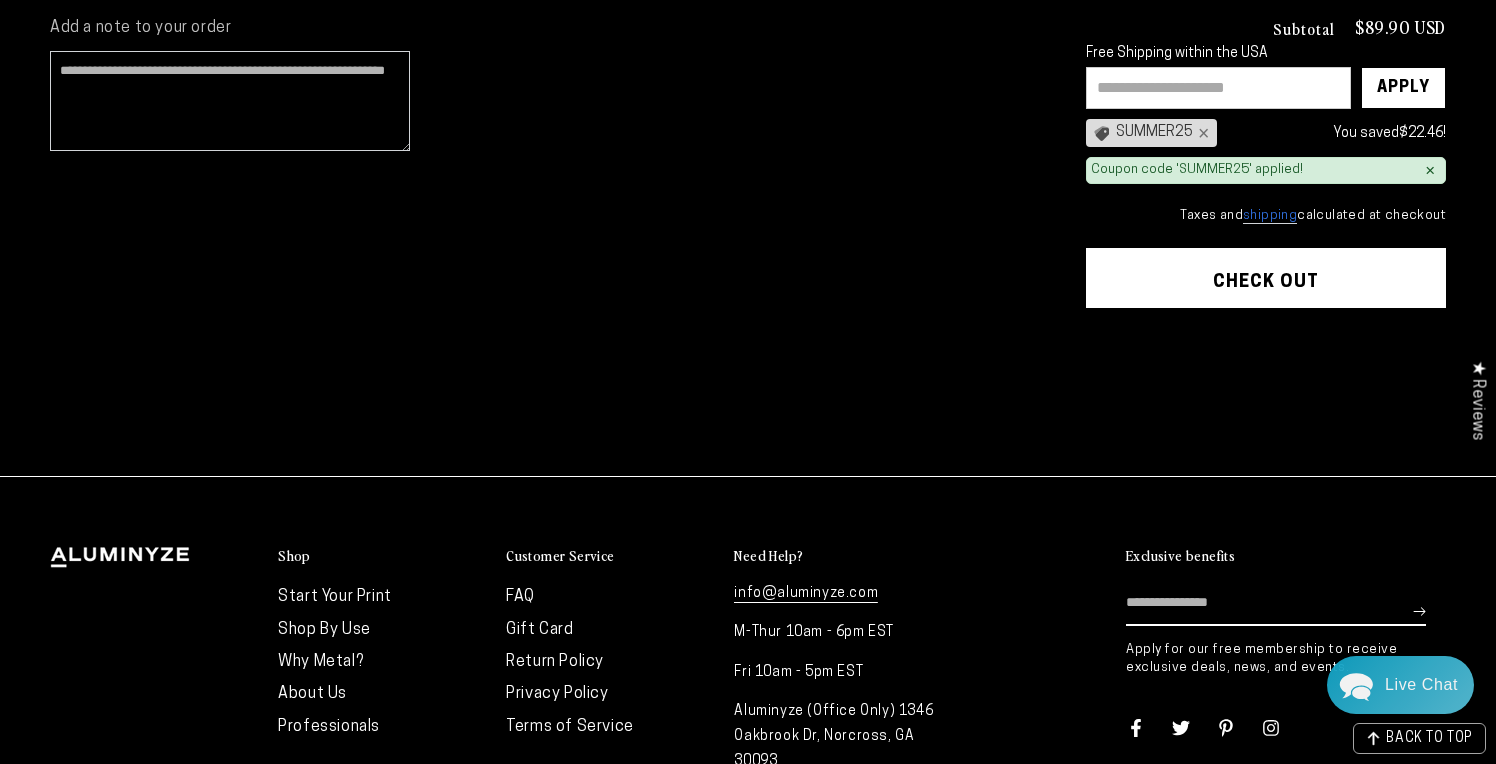 click on "shipping" at bounding box center (1270, 216) 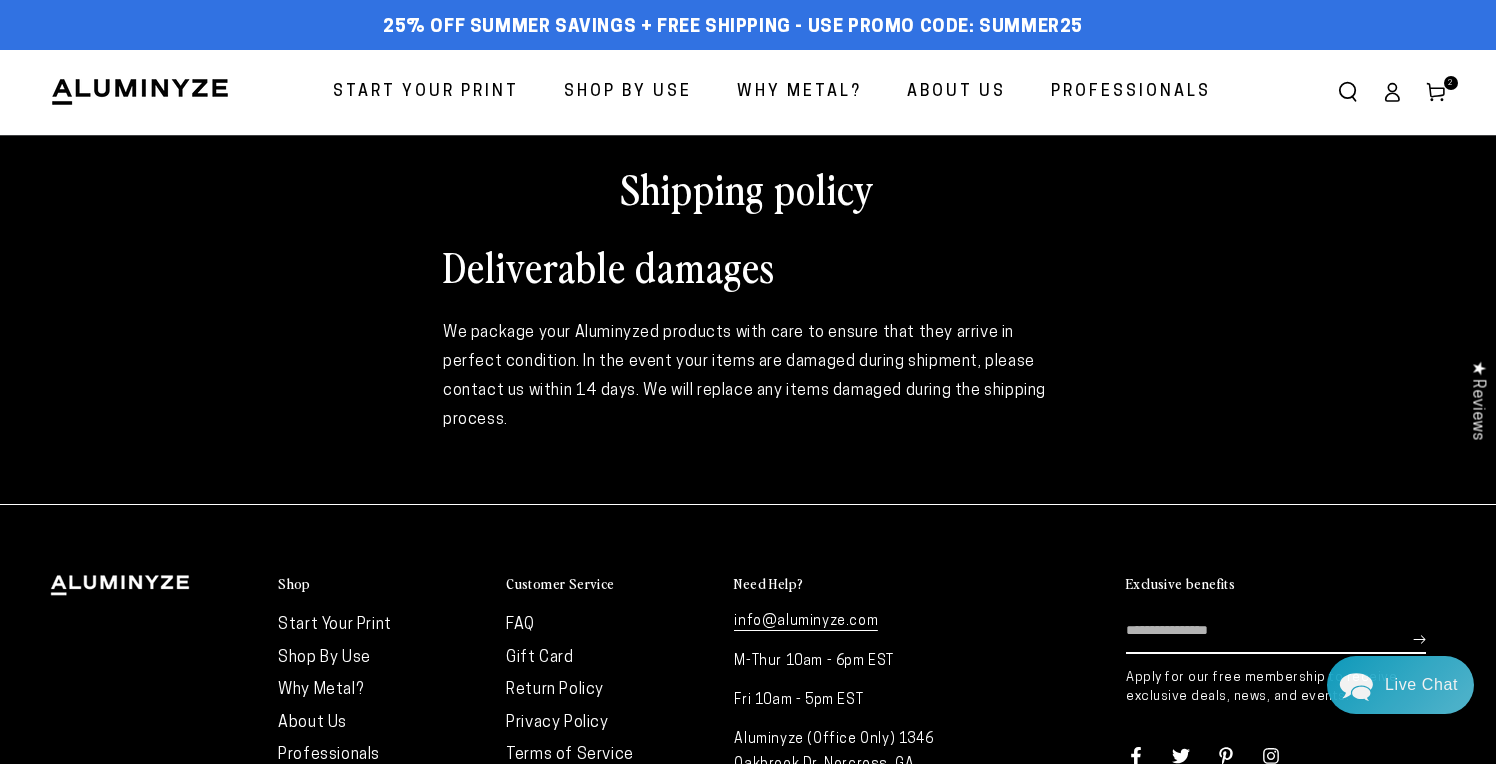 scroll, scrollTop: 0, scrollLeft: 0, axis: both 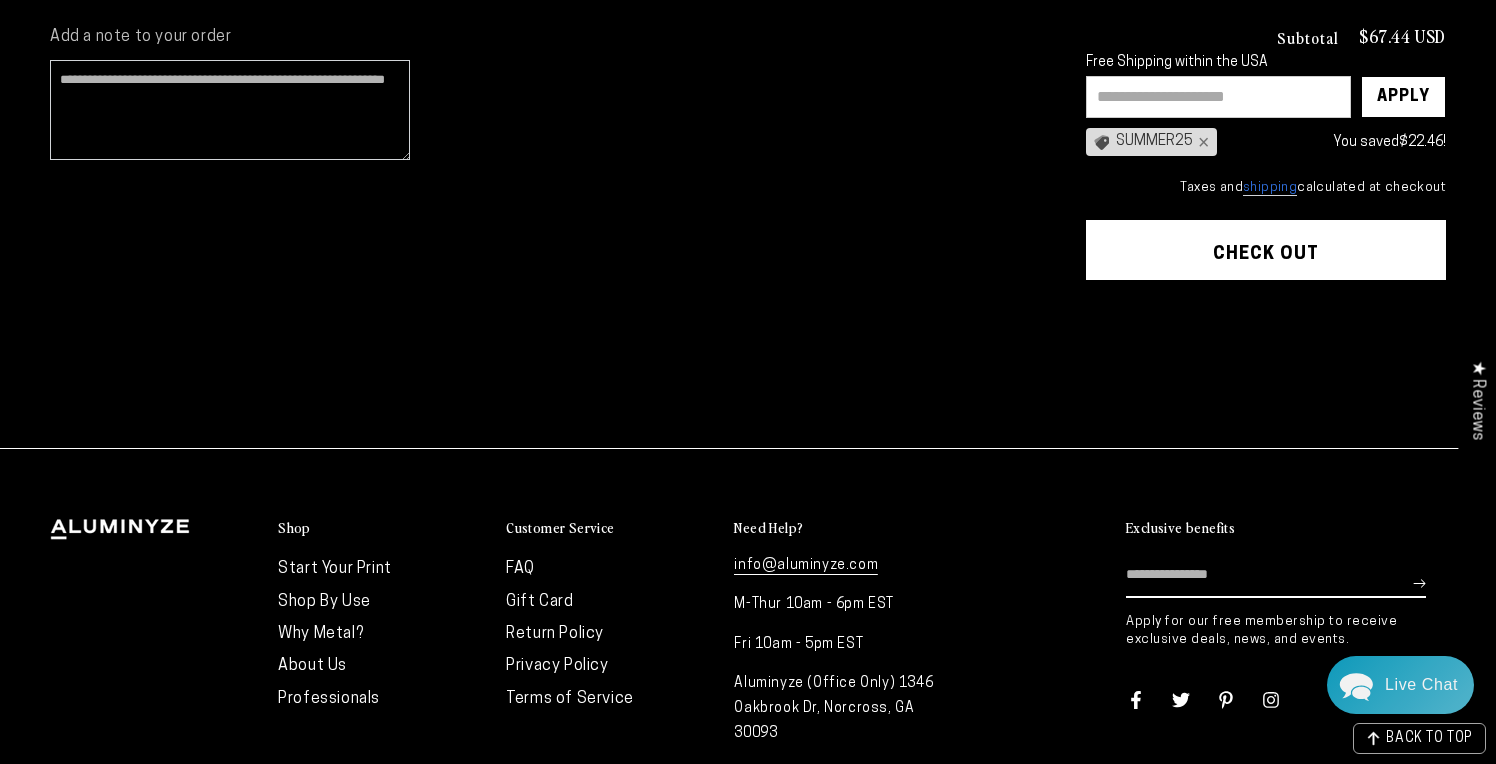 click on "Check out" at bounding box center [1266, 250] 